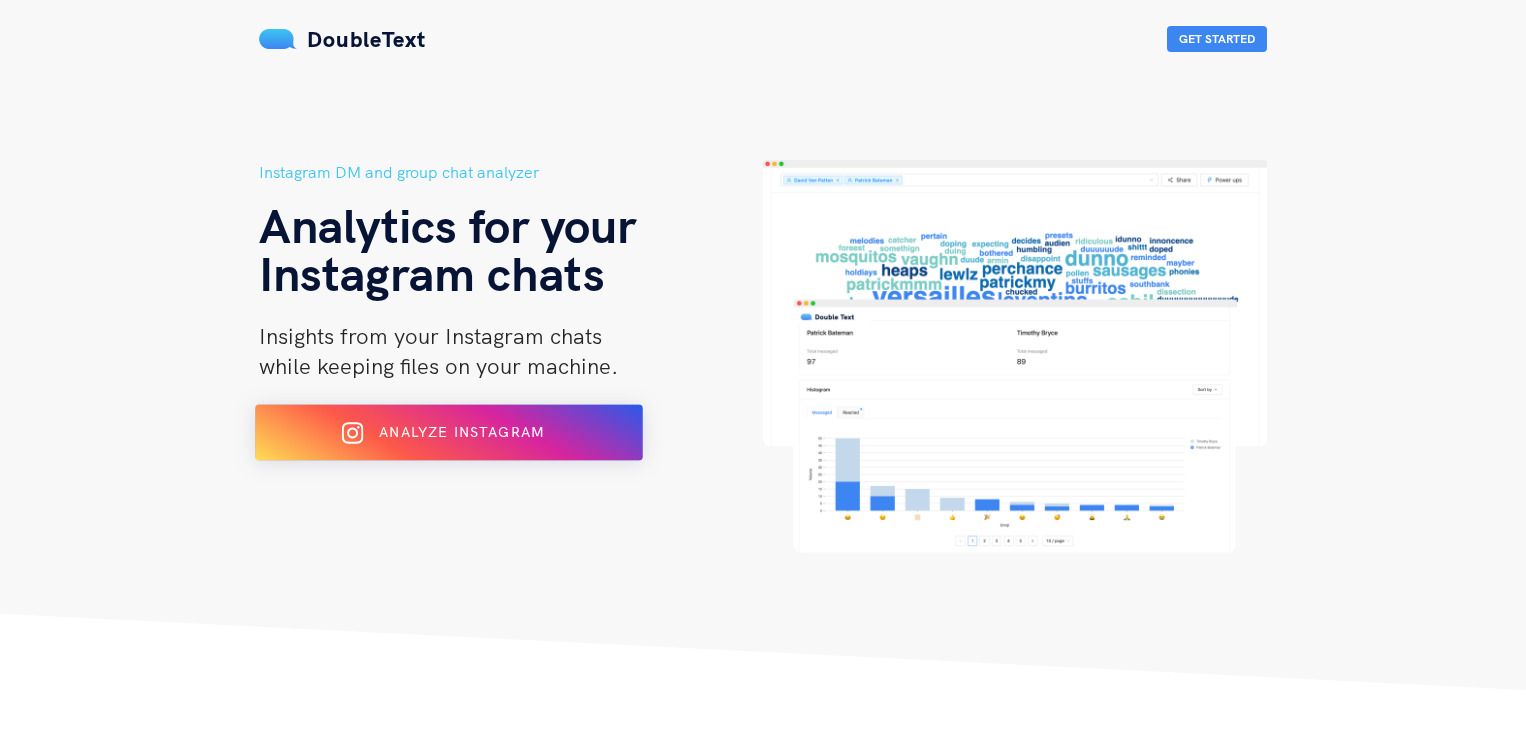scroll, scrollTop: 0, scrollLeft: 0, axis: both 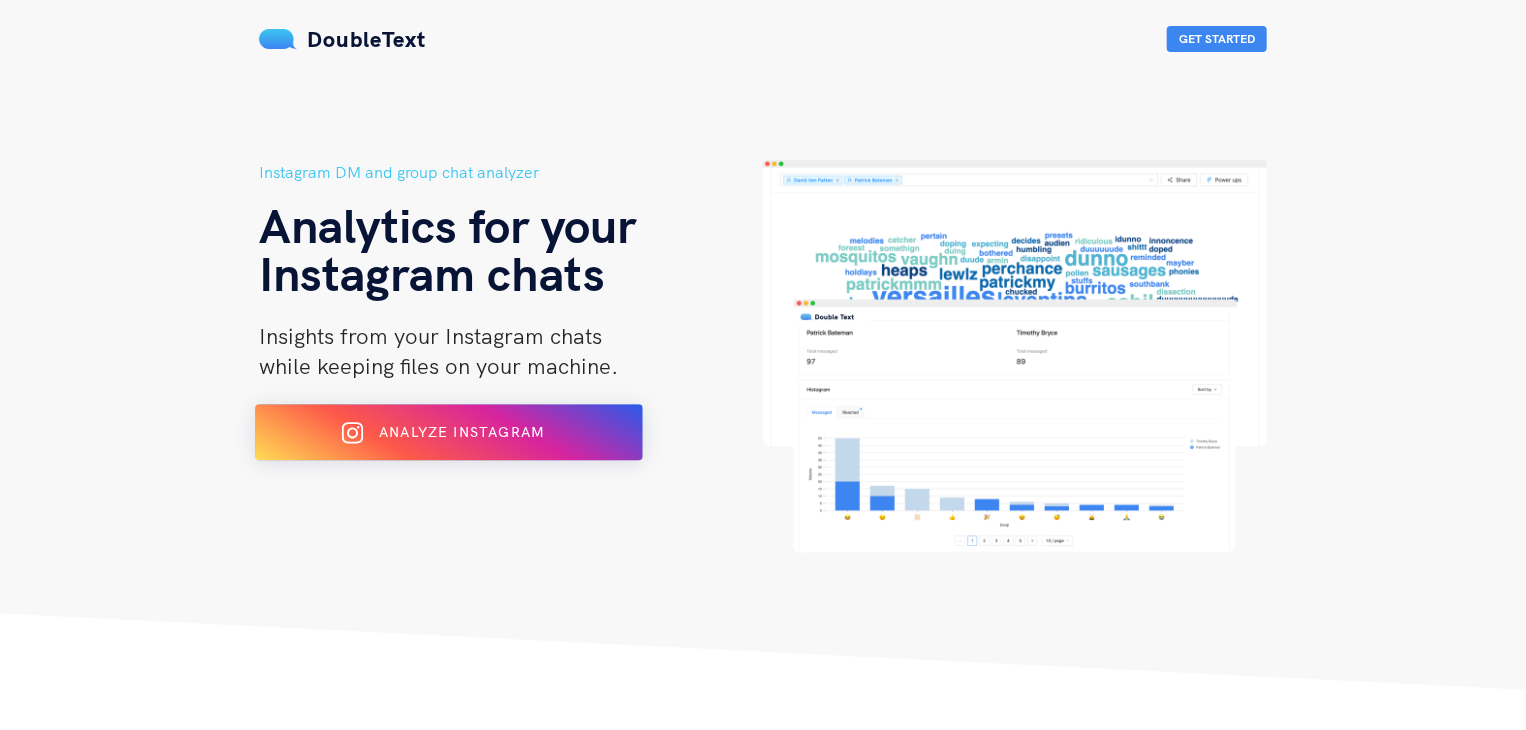 click on "Analyze Instagram" at bounding box center [449, 433] 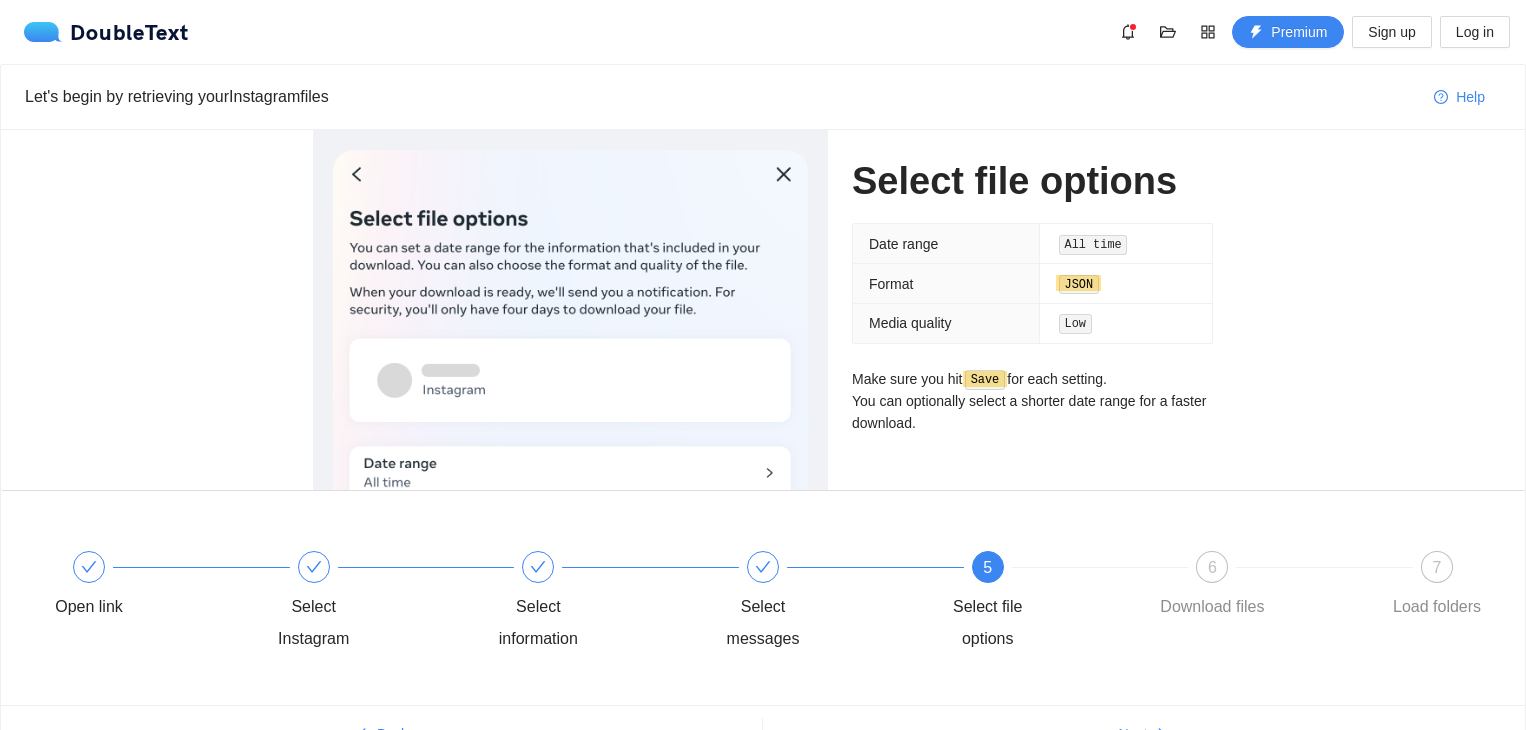 scroll, scrollTop: 0, scrollLeft: 0, axis: both 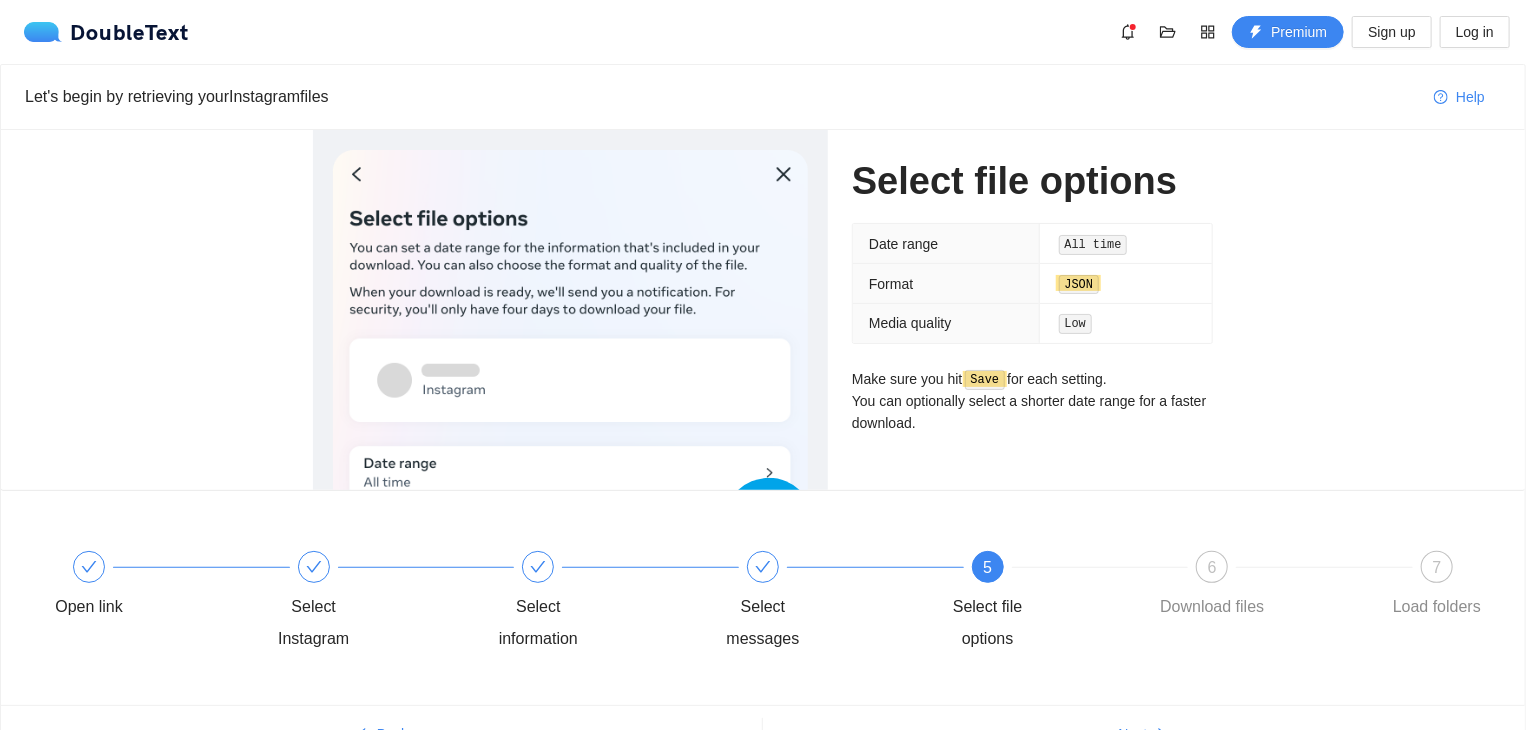 click on "5" at bounding box center [988, 567] 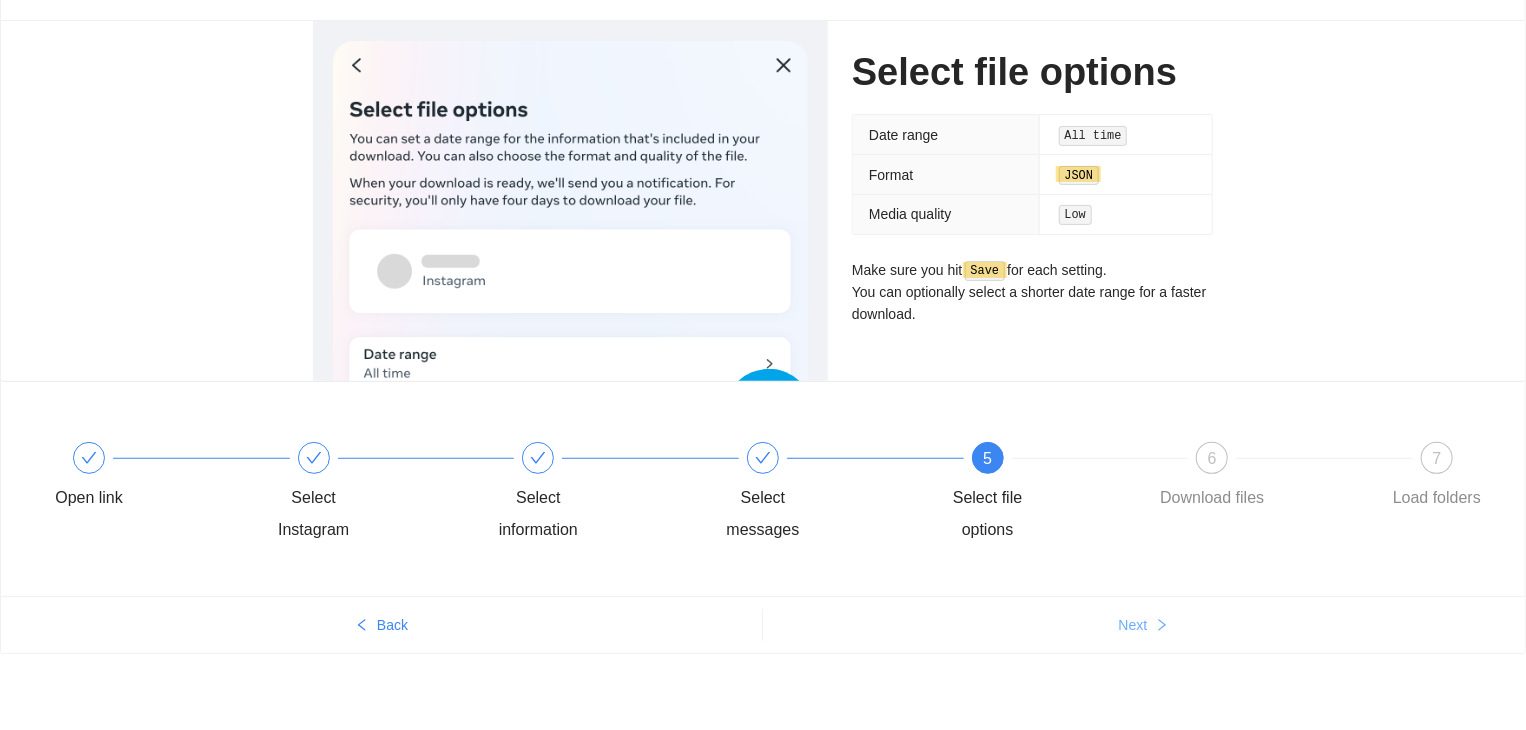 click on "Next" at bounding box center [1144, 625] 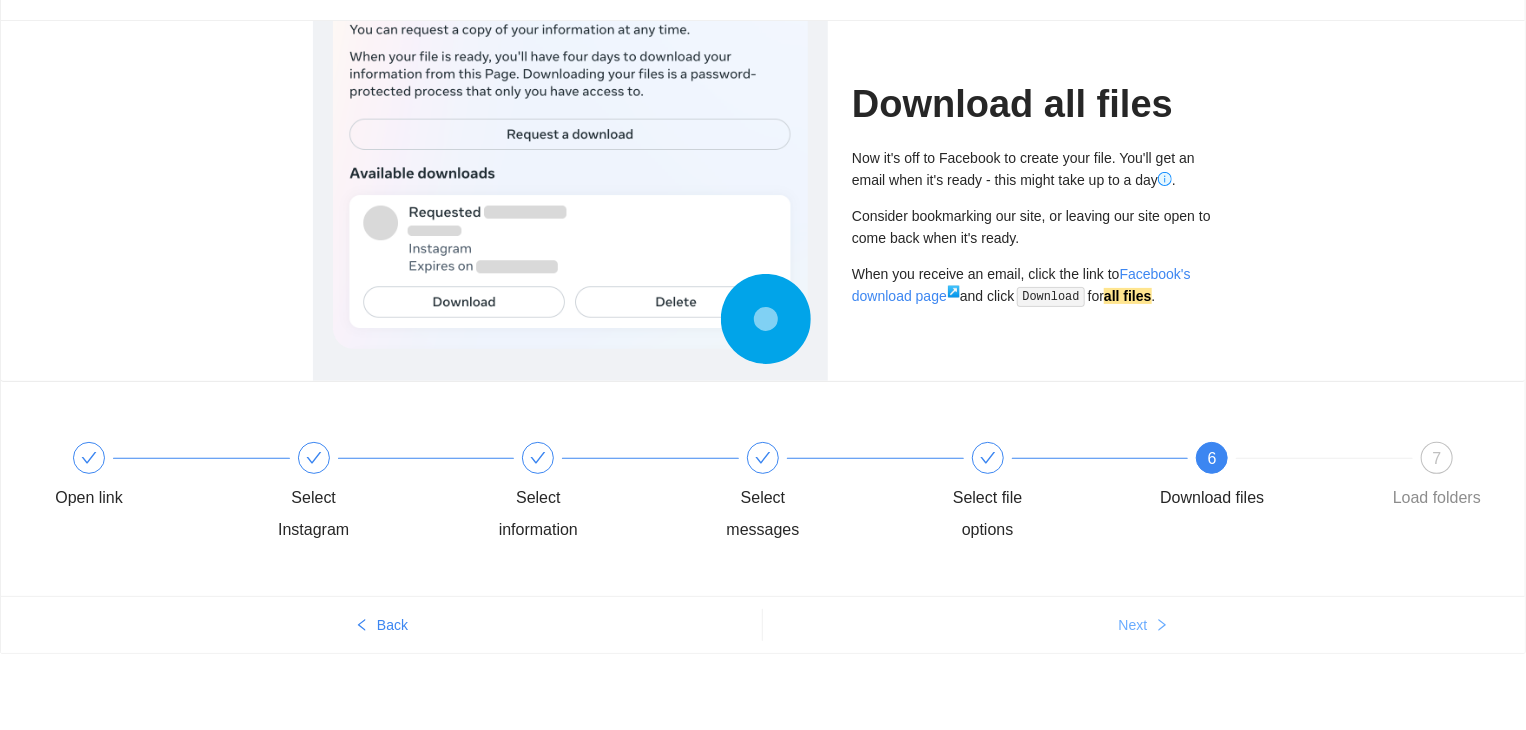 click on "Next" at bounding box center [1144, 625] 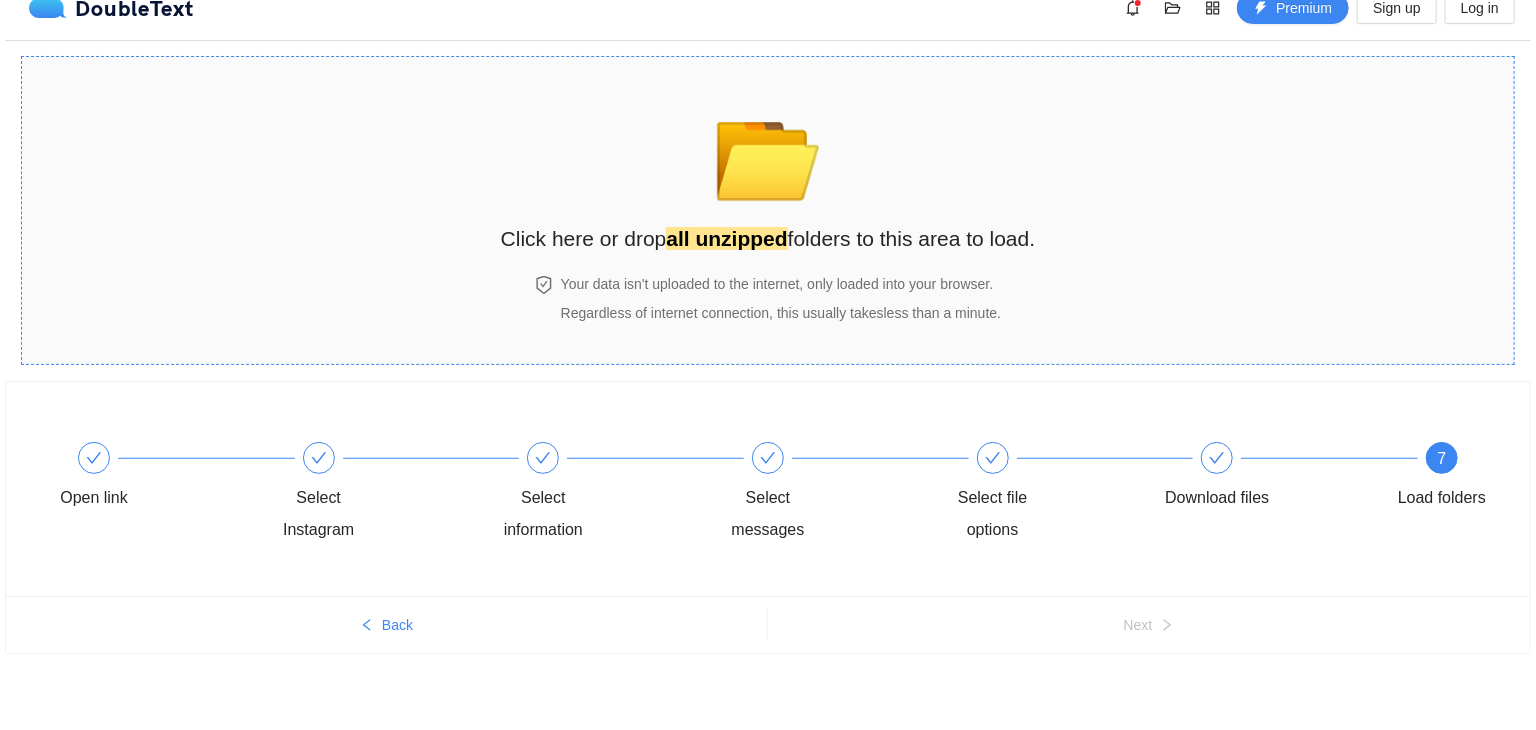 scroll, scrollTop: 0, scrollLeft: 0, axis: both 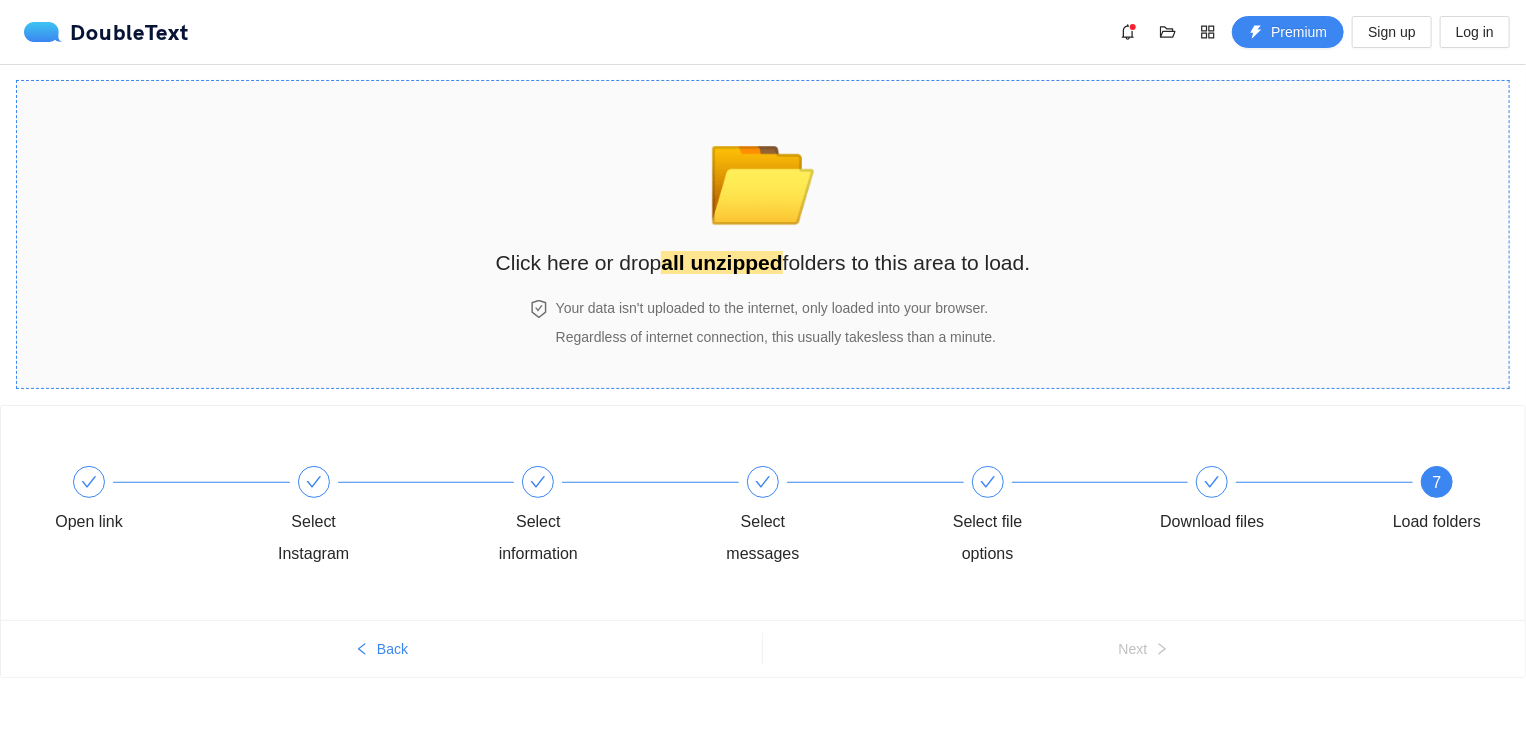 click on "📂 Click here or drop  all unzipped  folders to this area to load." at bounding box center (763, 190) 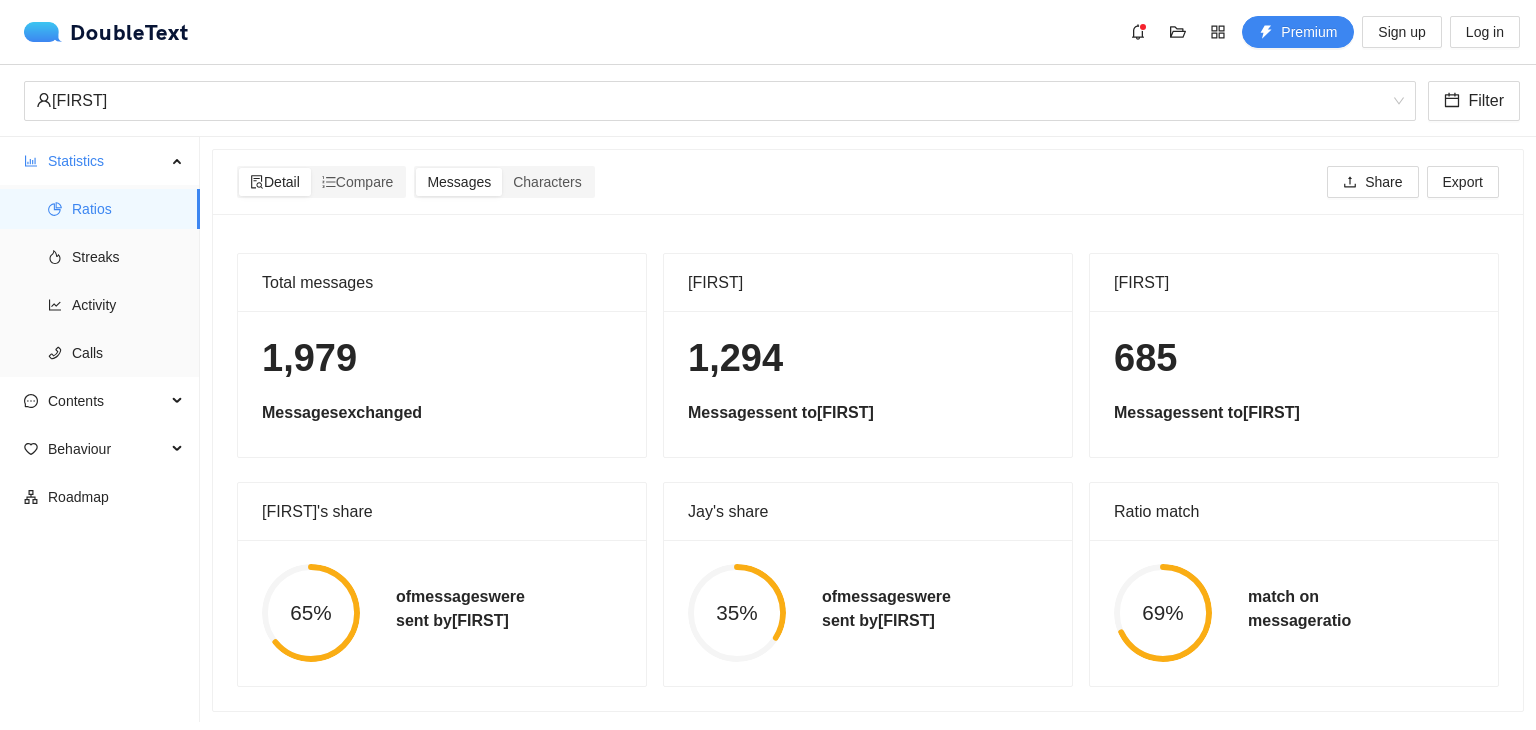 scroll, scrollTop: 16, scrollLeft: 0, axis: vertical 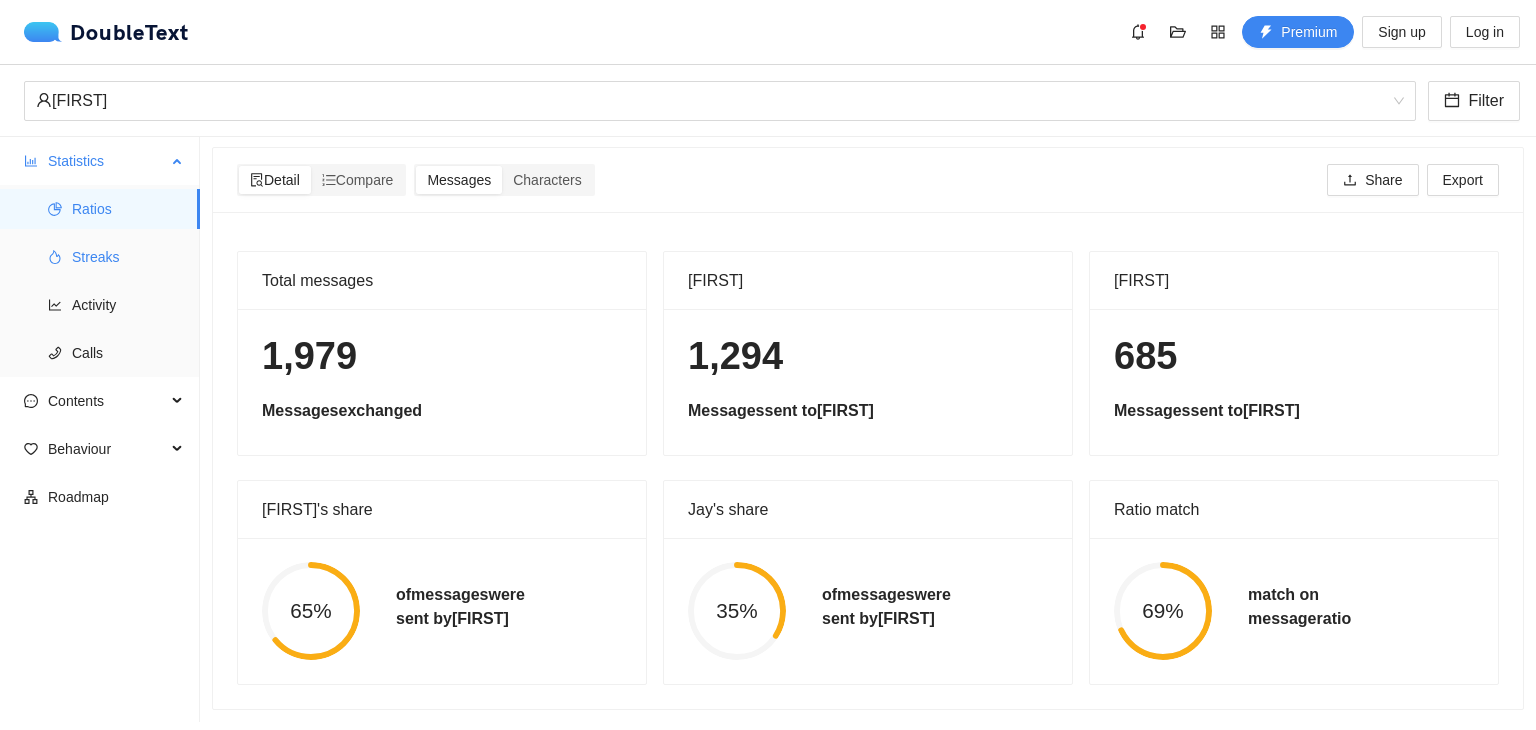 click on "Streaks" at bounding box center [128, 257] 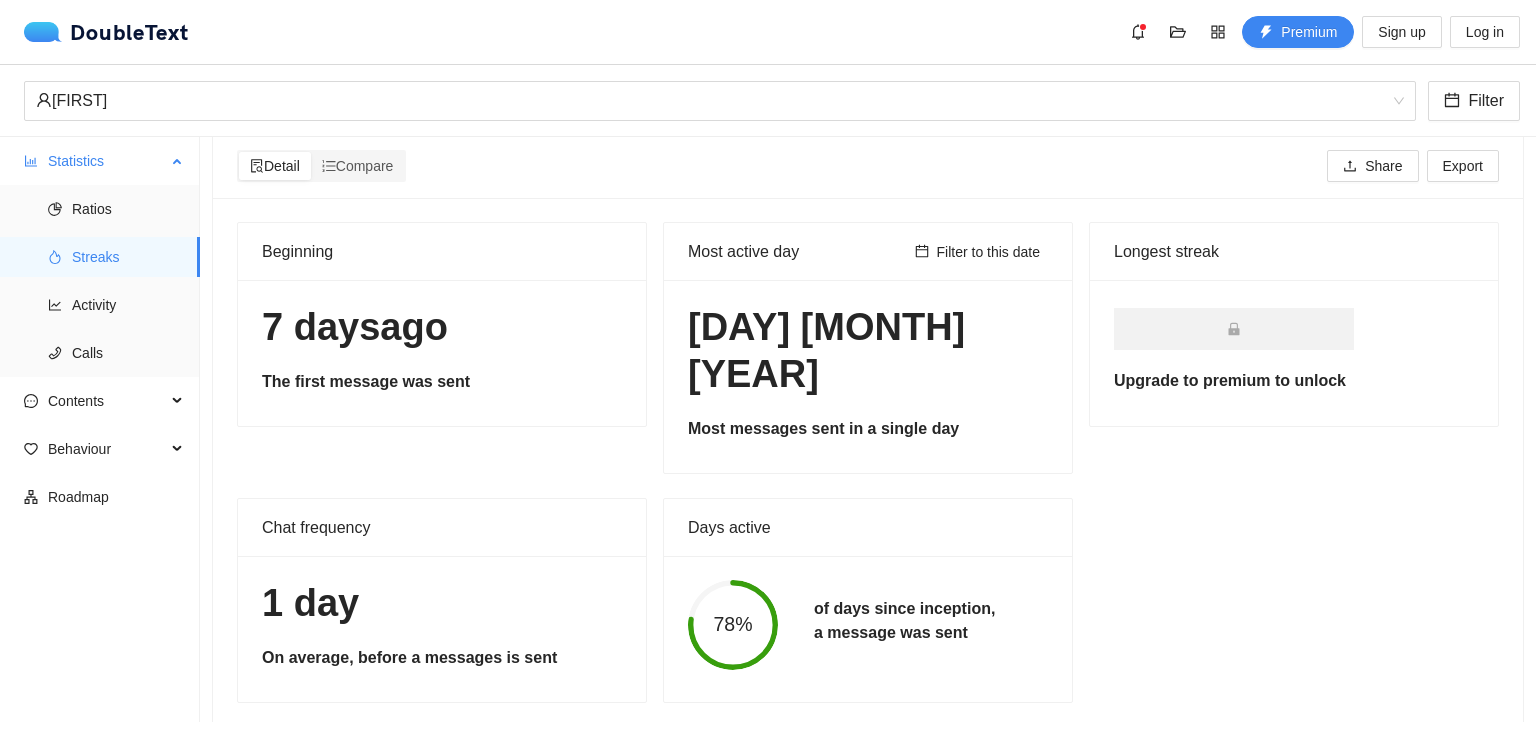 scroll, scrollTop: 1, scrollLeft: 0, axis: vertical 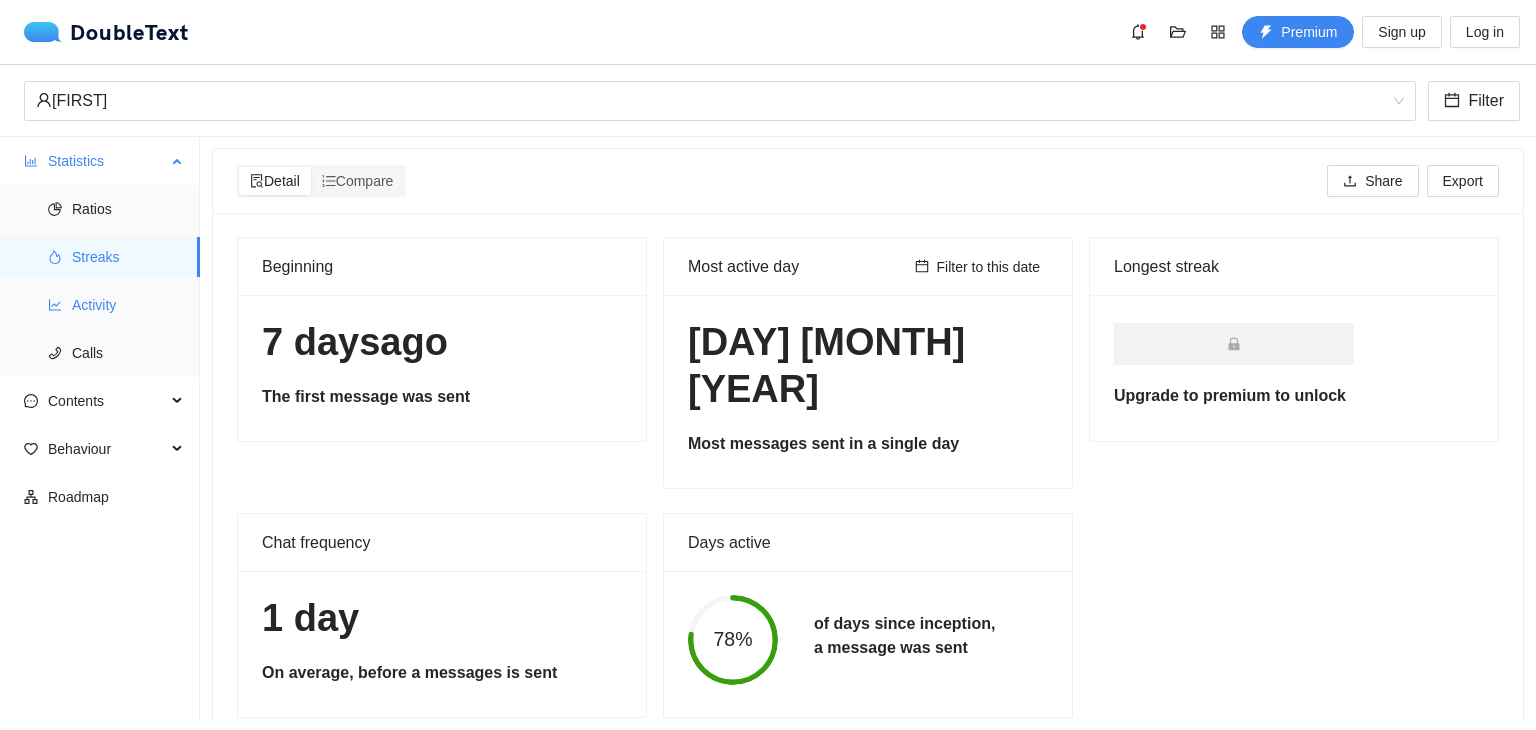 click on "Activity" at bounding box center (128, 305) 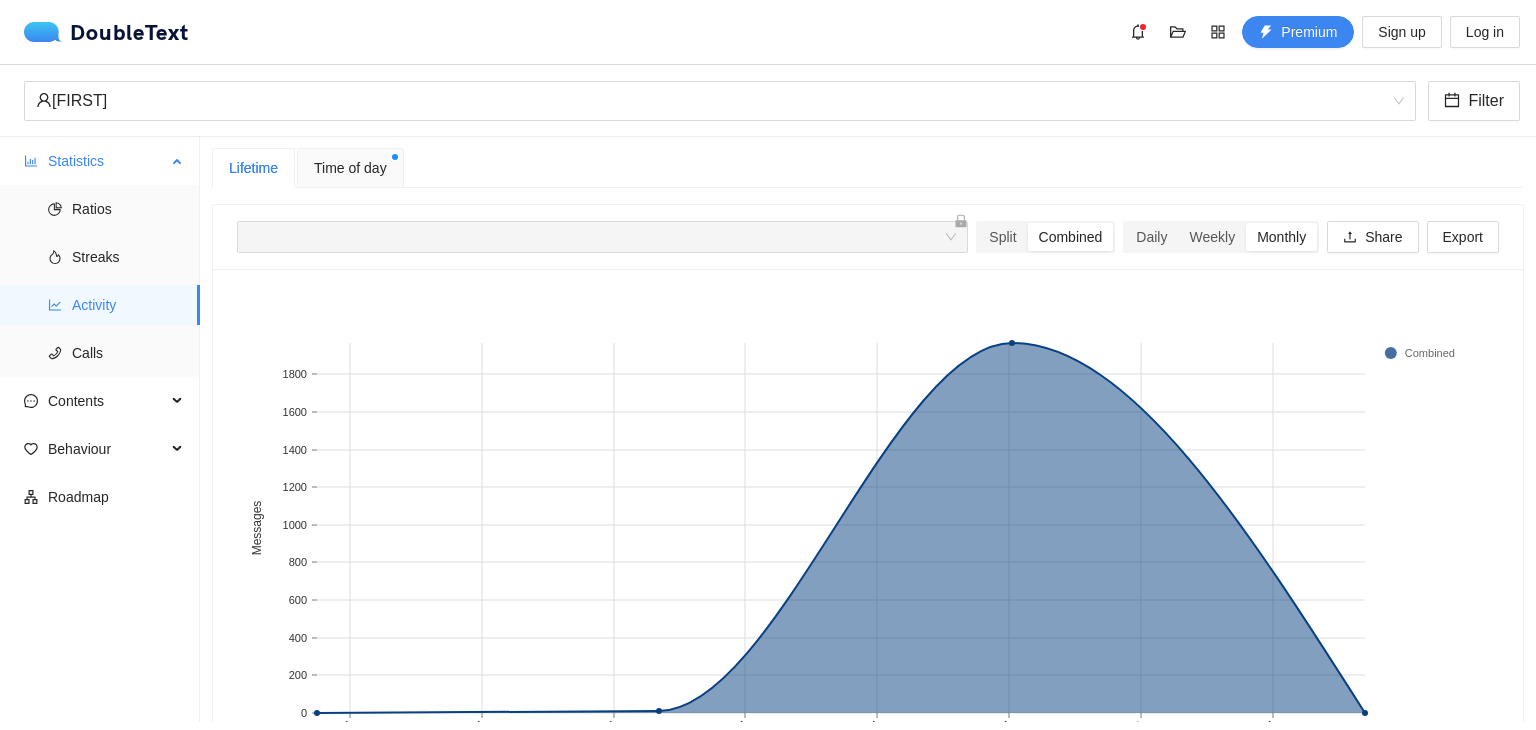 scroll, scrollTop: 16, scrollLeft: 0, axis: vertical 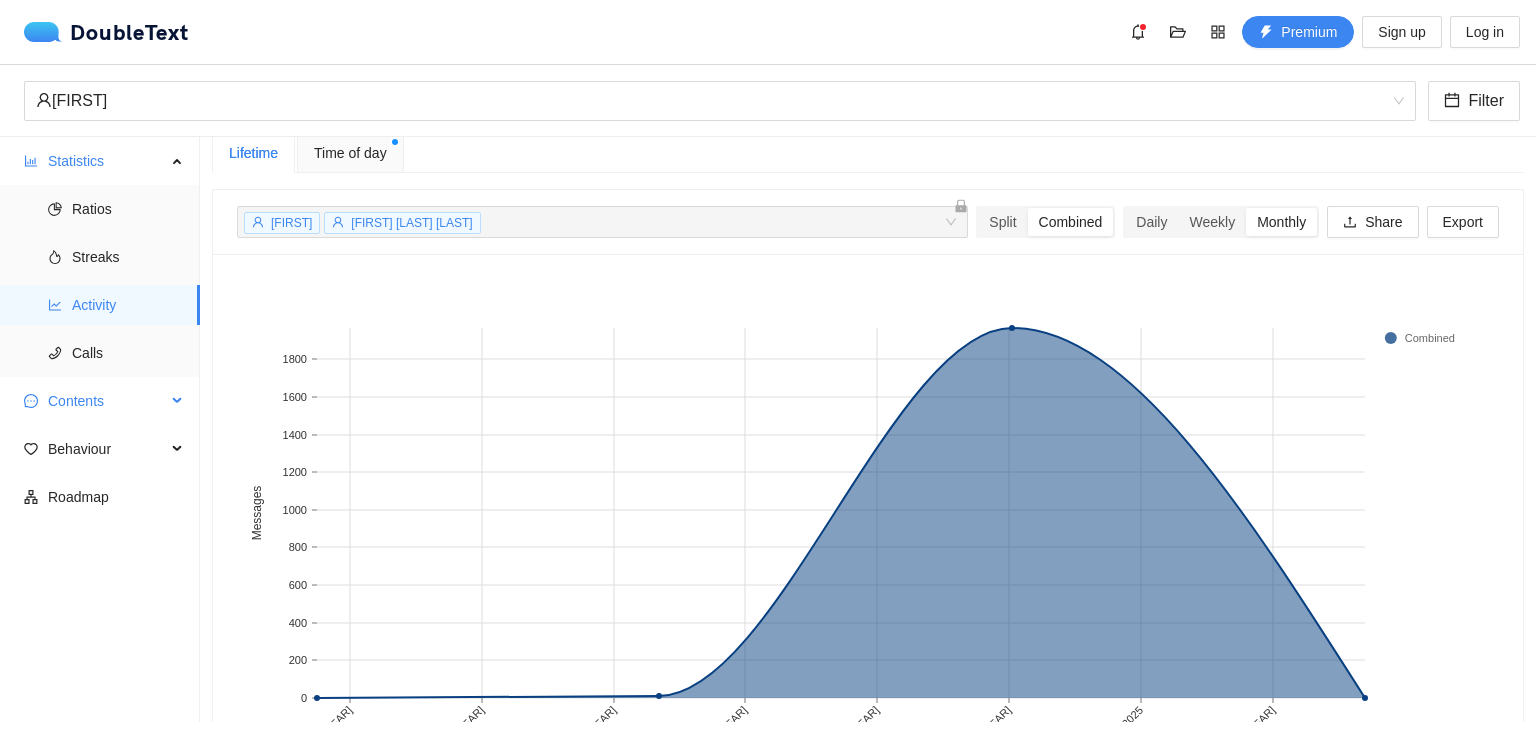 click on "Contents" at bounding box center (107, 401) 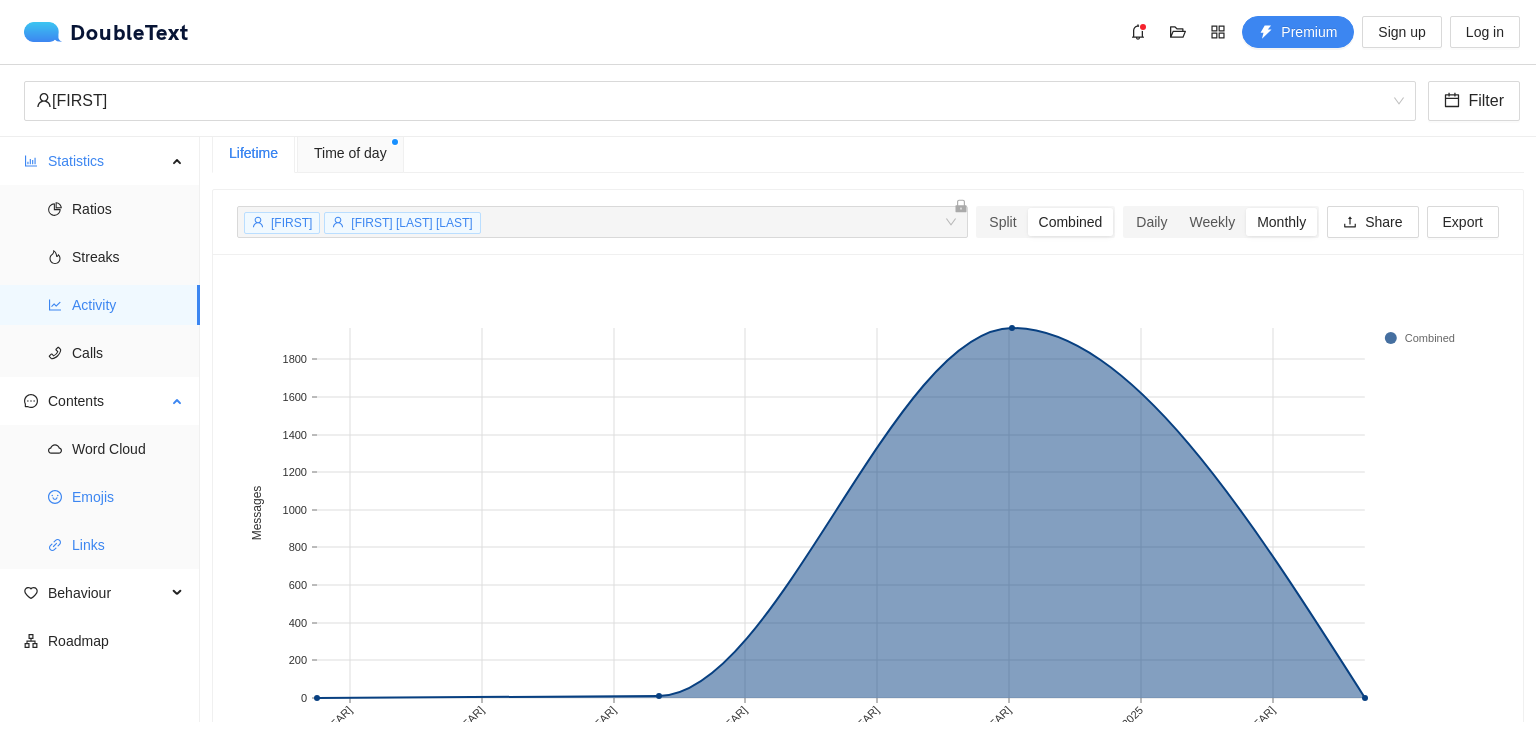 click on "Emojis" at bounding box center [128, 497] 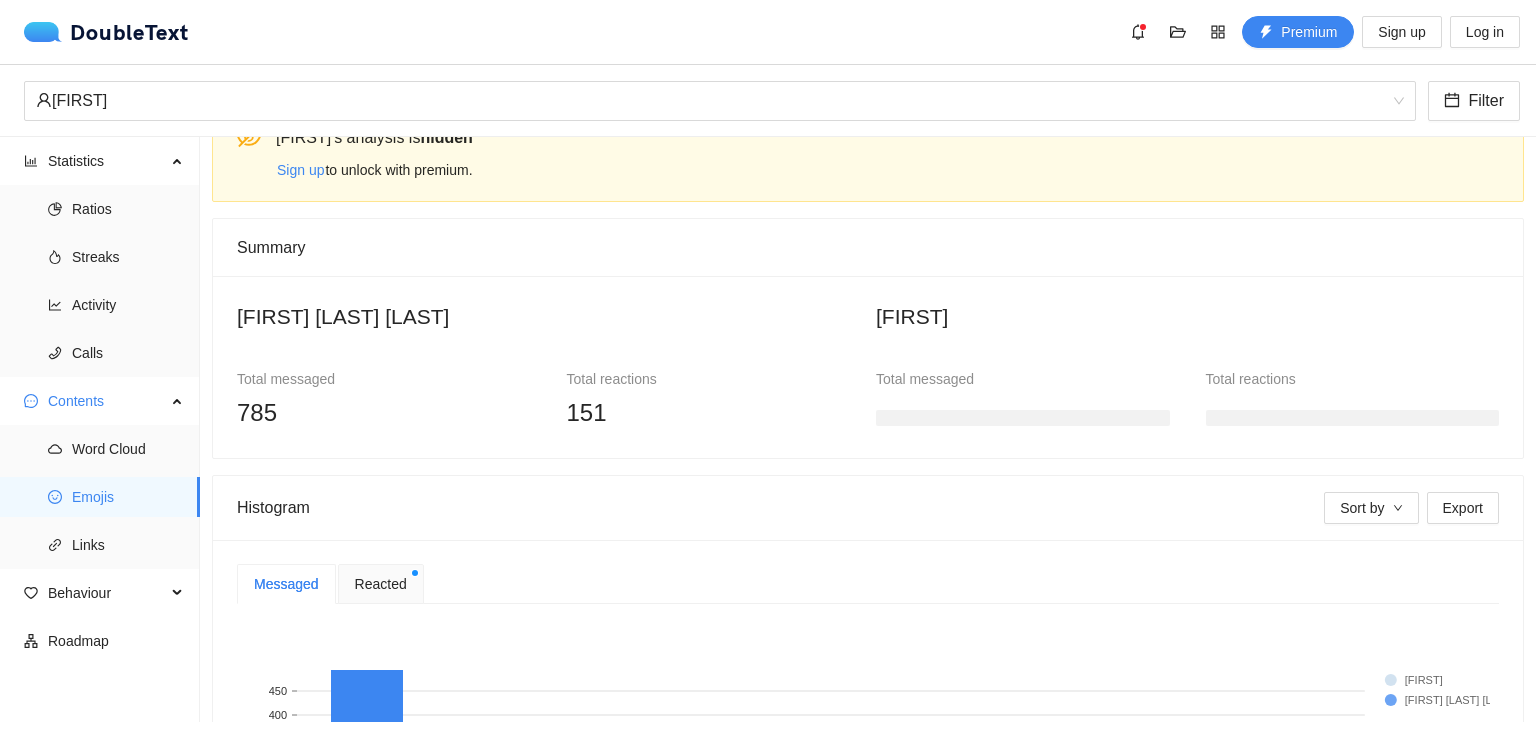 scroll, scrollTop: 40, scrollLeft: 0, axis: vertical 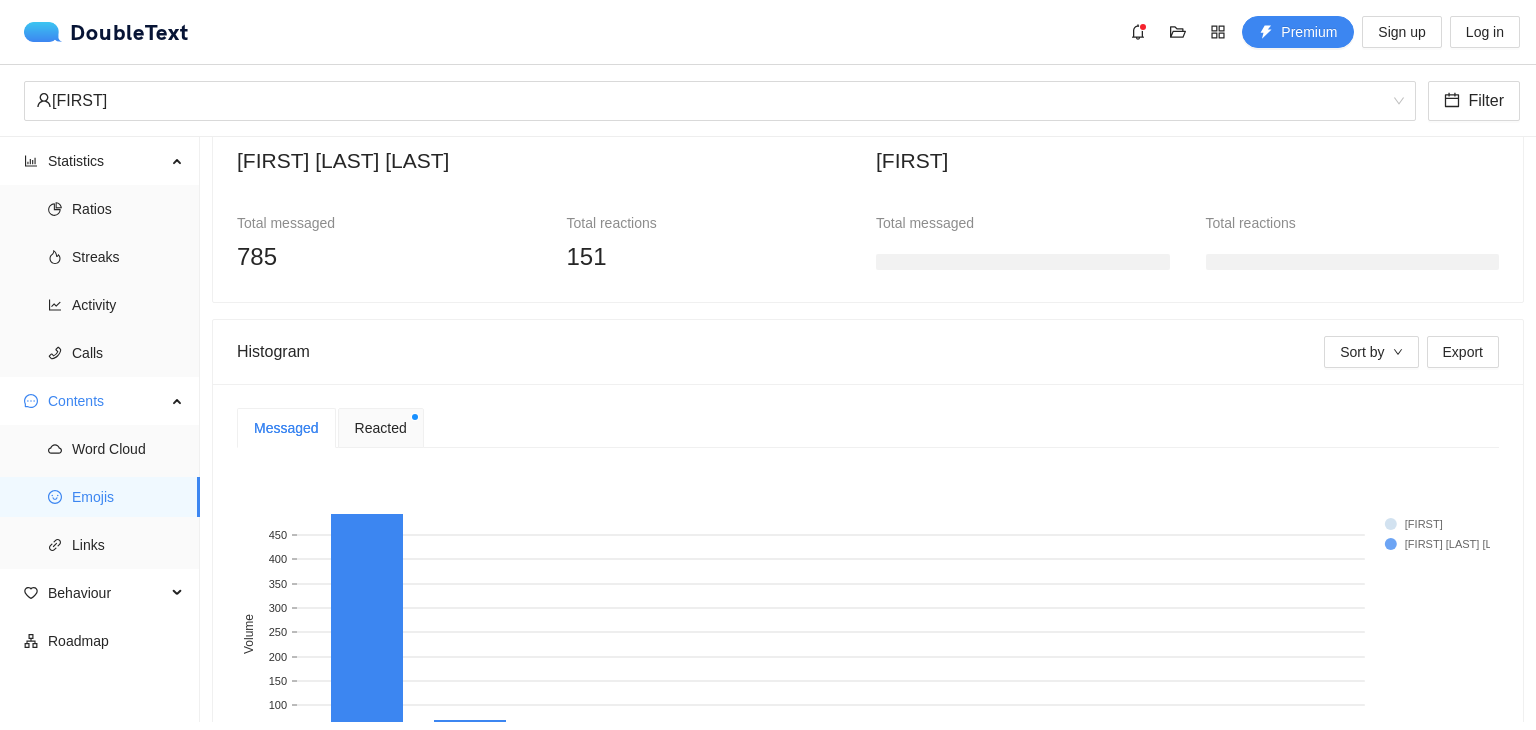 click on "Reacted" at bounding box center [381, 428] 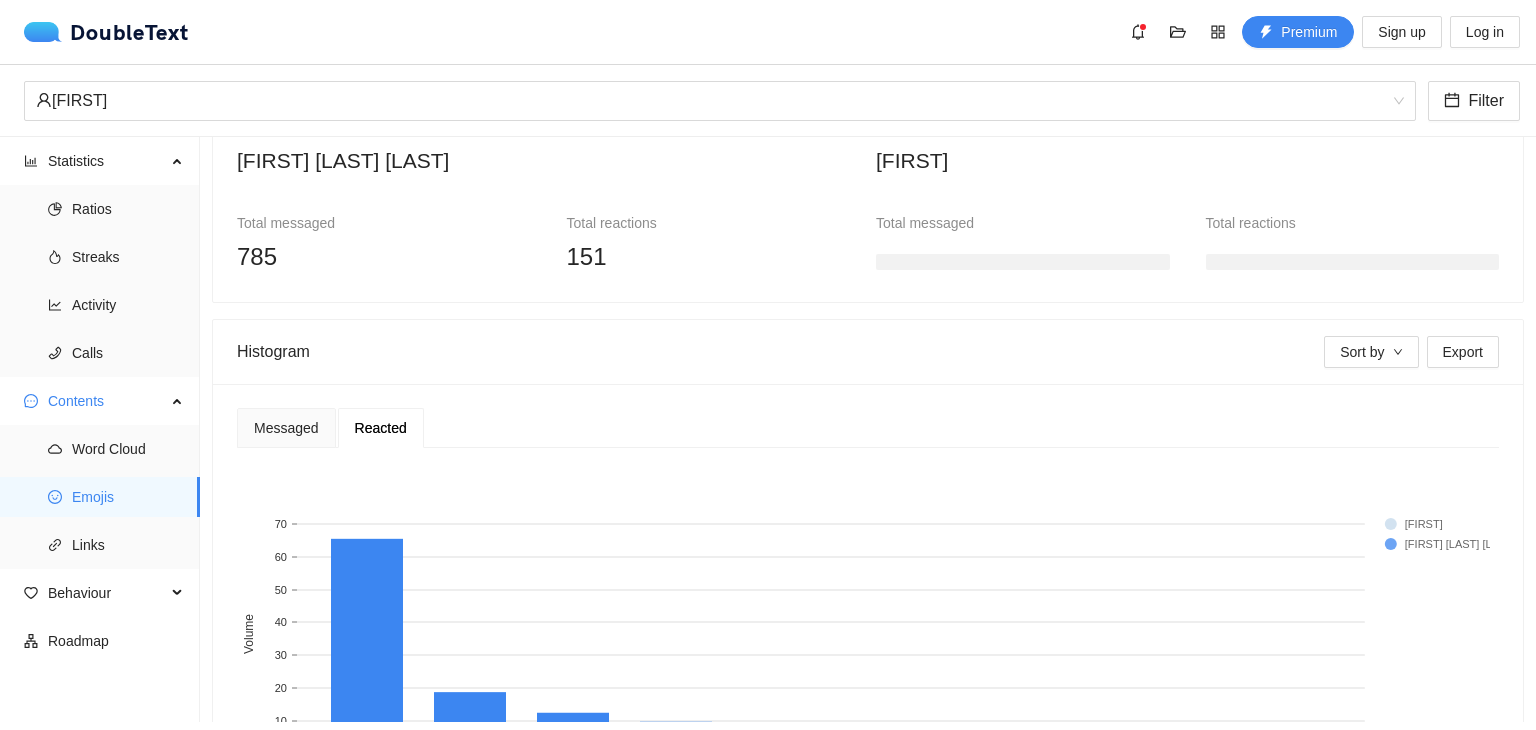 scroll, scrollTop: 391, scrollLeft: 0, axis: vertical 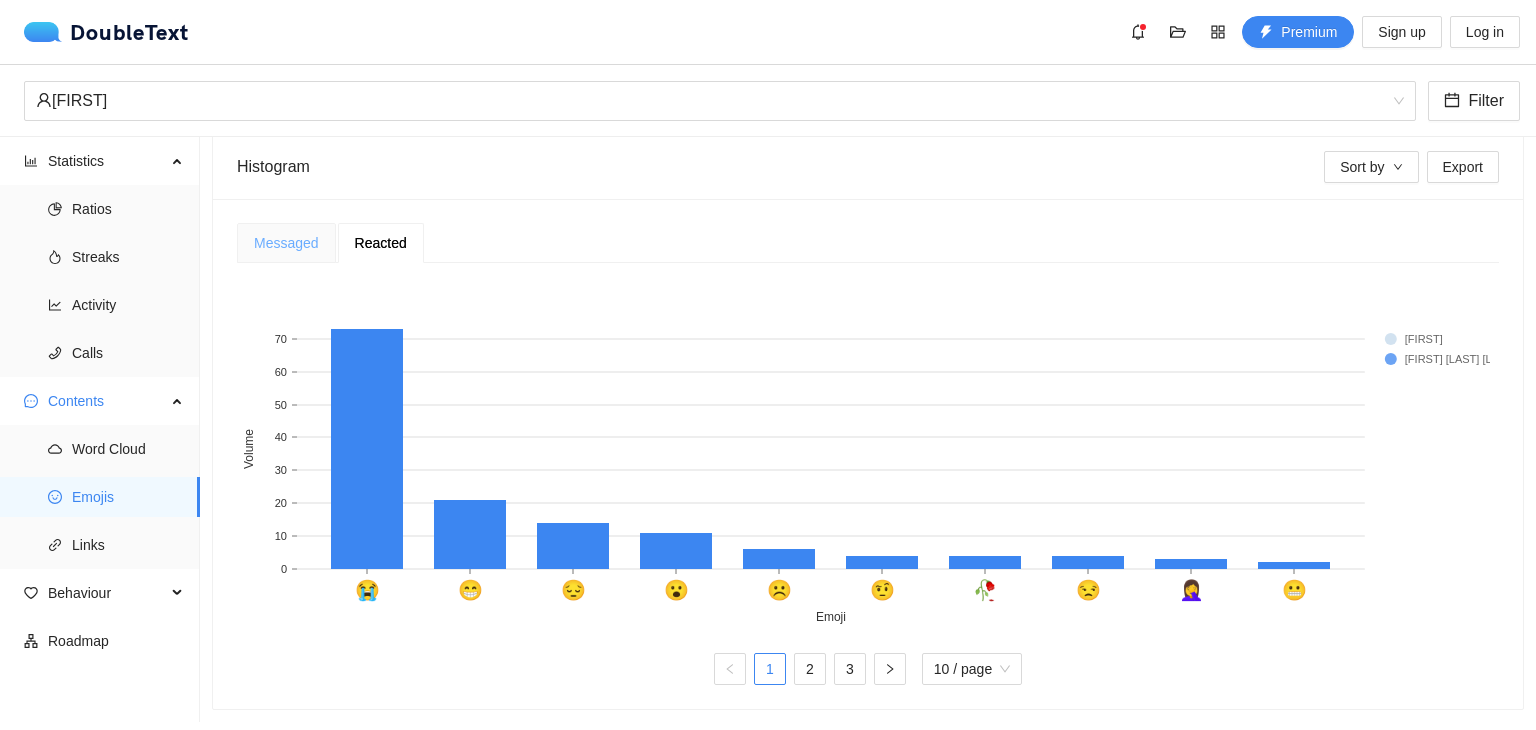 click on "Messaged" at bounding box center [286, 243] 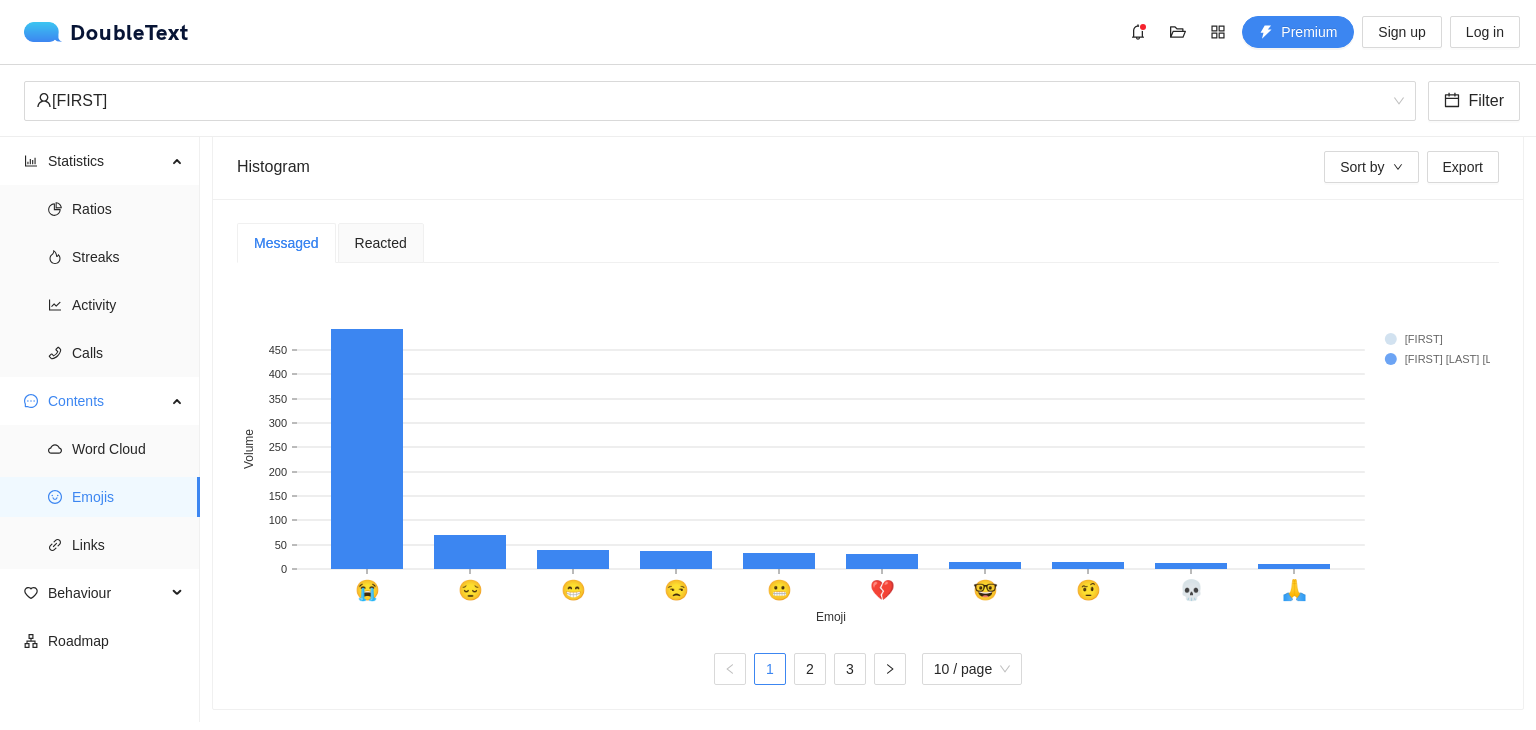 scroll, scrollTop: 392, scrollLeft: 0, axis: vertical 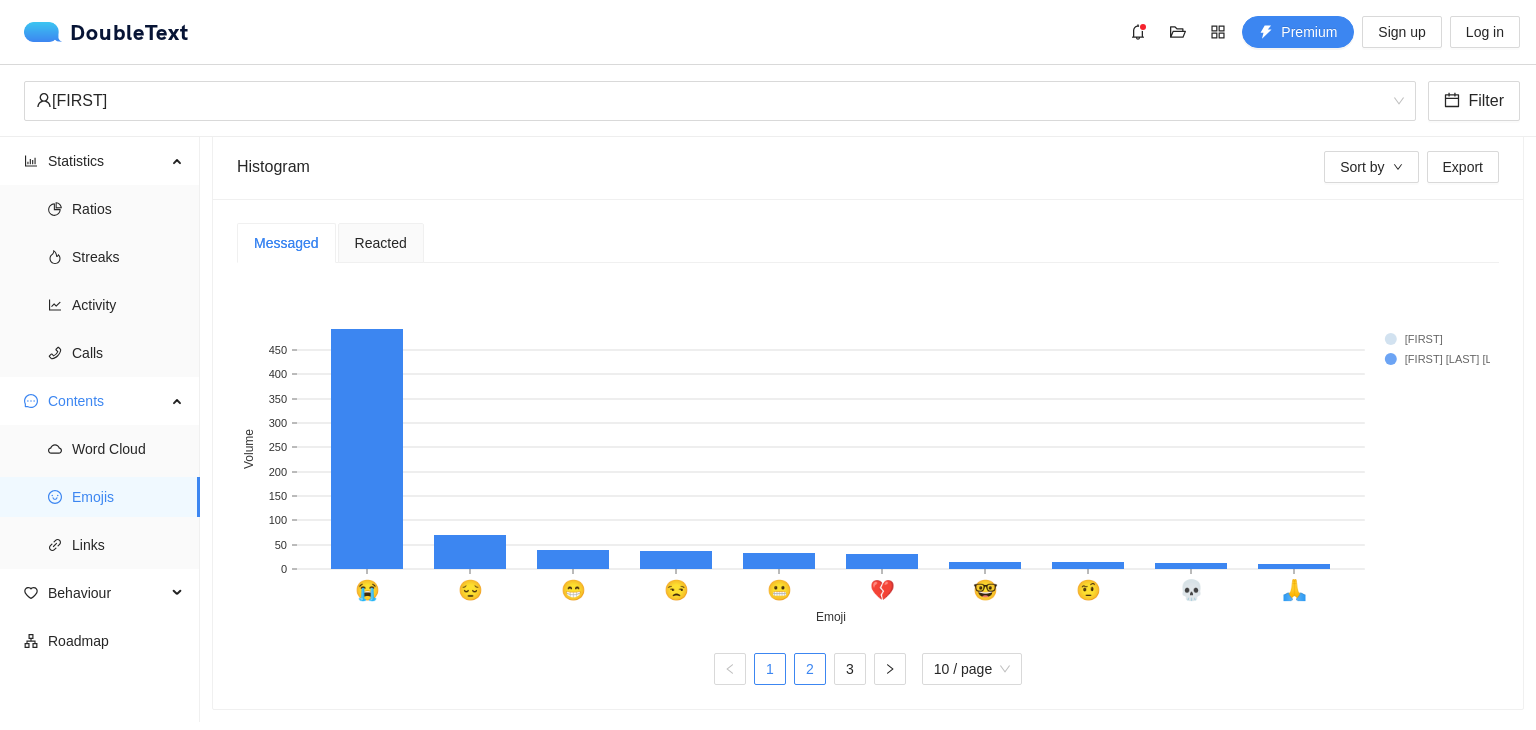 click on "2" at bounding box center [810, 669] 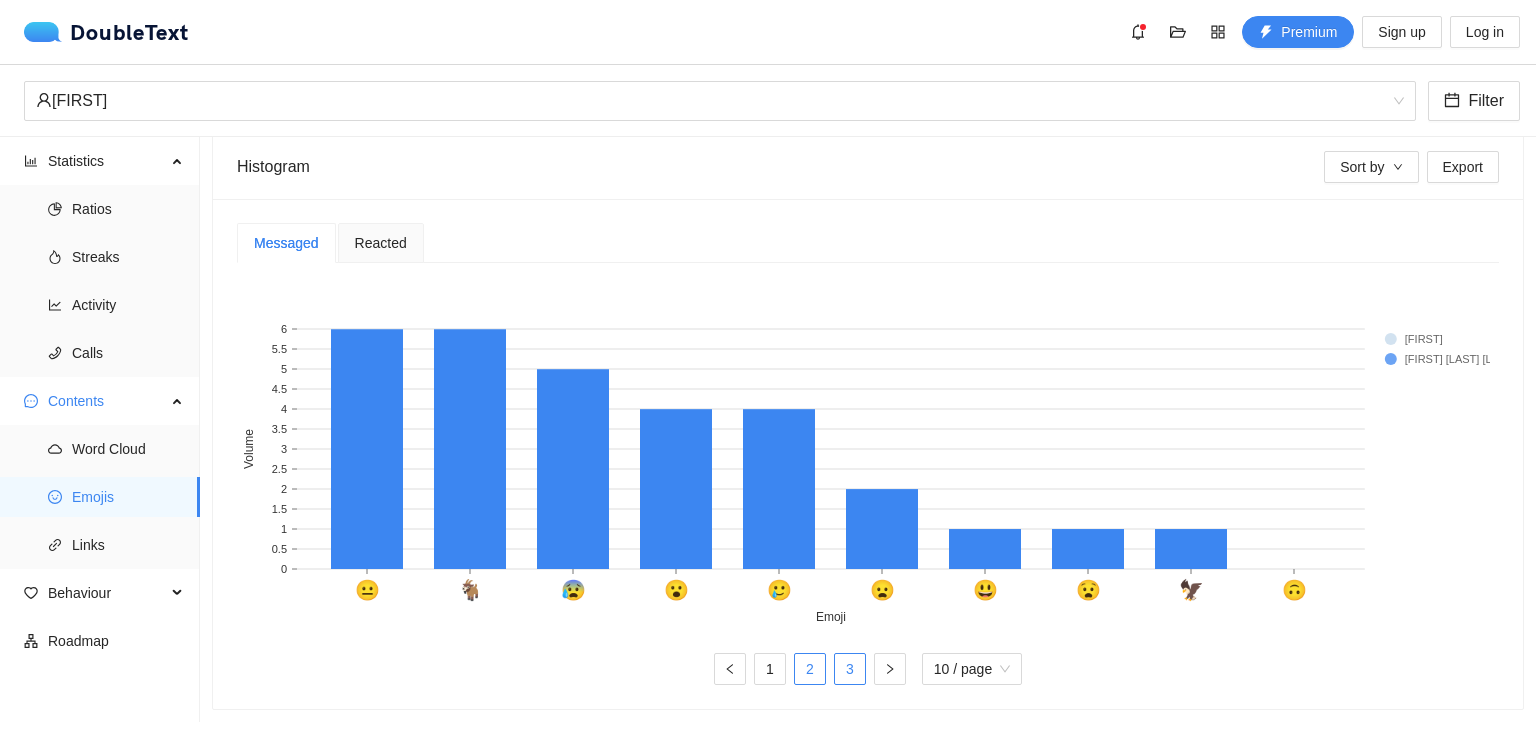 click on "3" at bounding box center [850, 669] 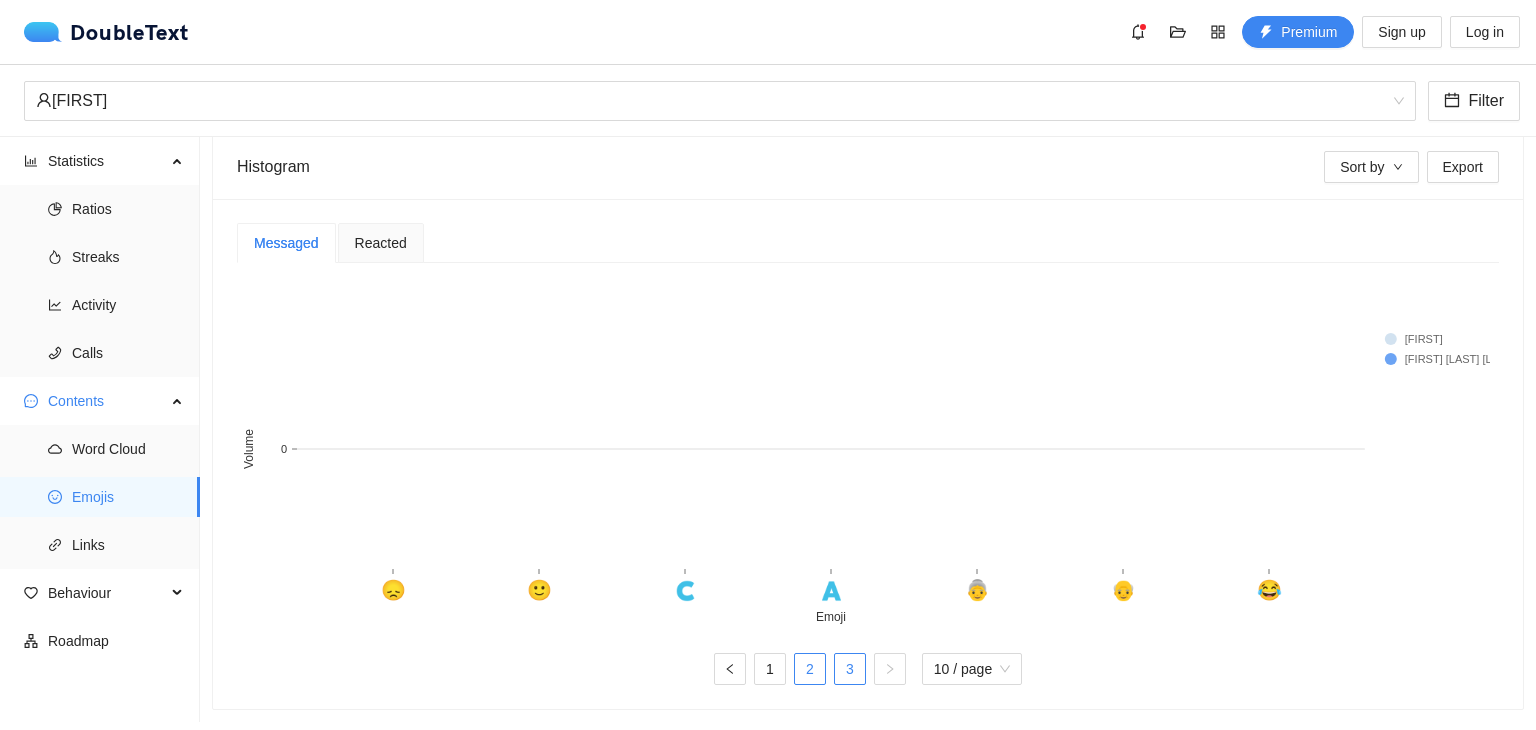 click on "2" at bounding box center (810, 669) 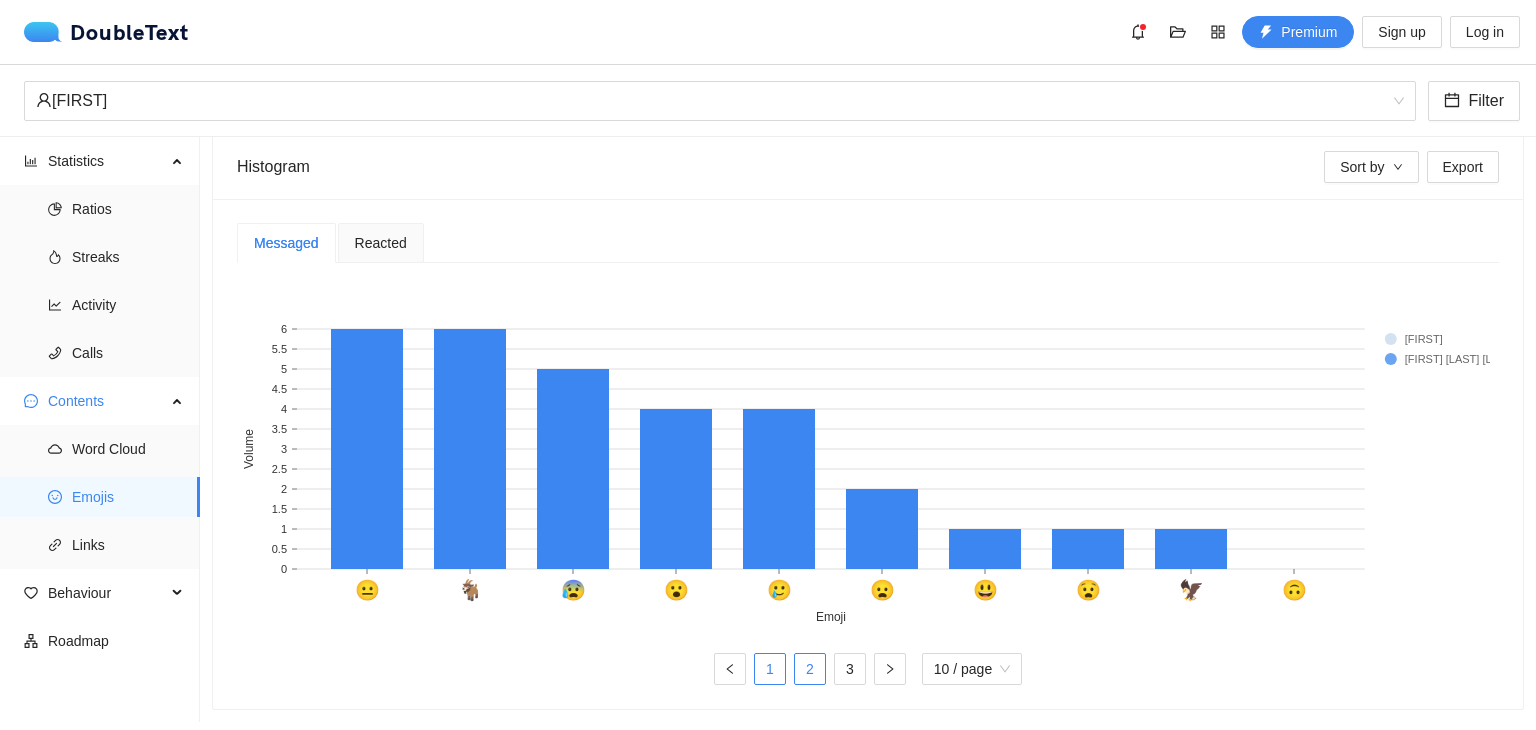 click on "1" at bounding box center (770, 669) 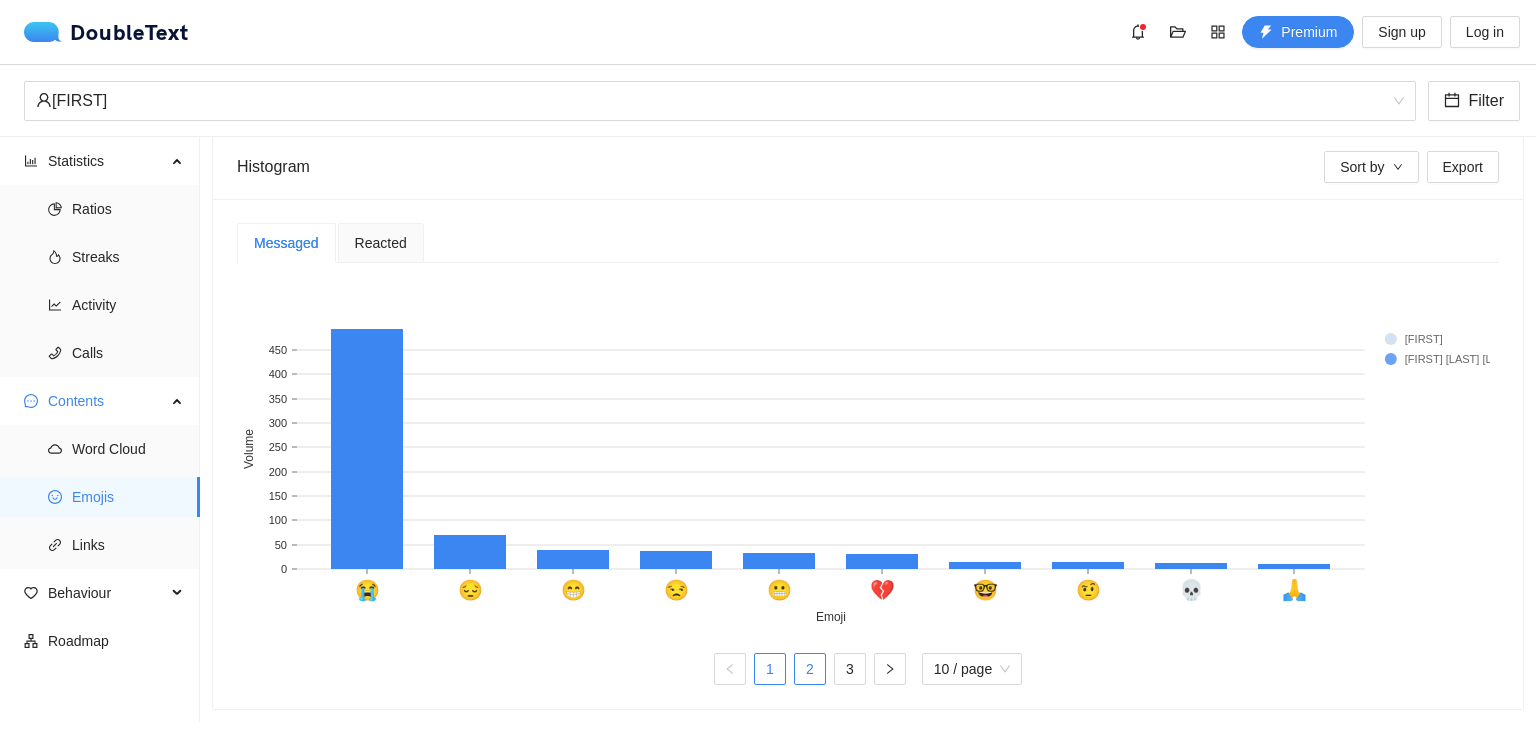 click on "2" at bounding box center [810, 669] 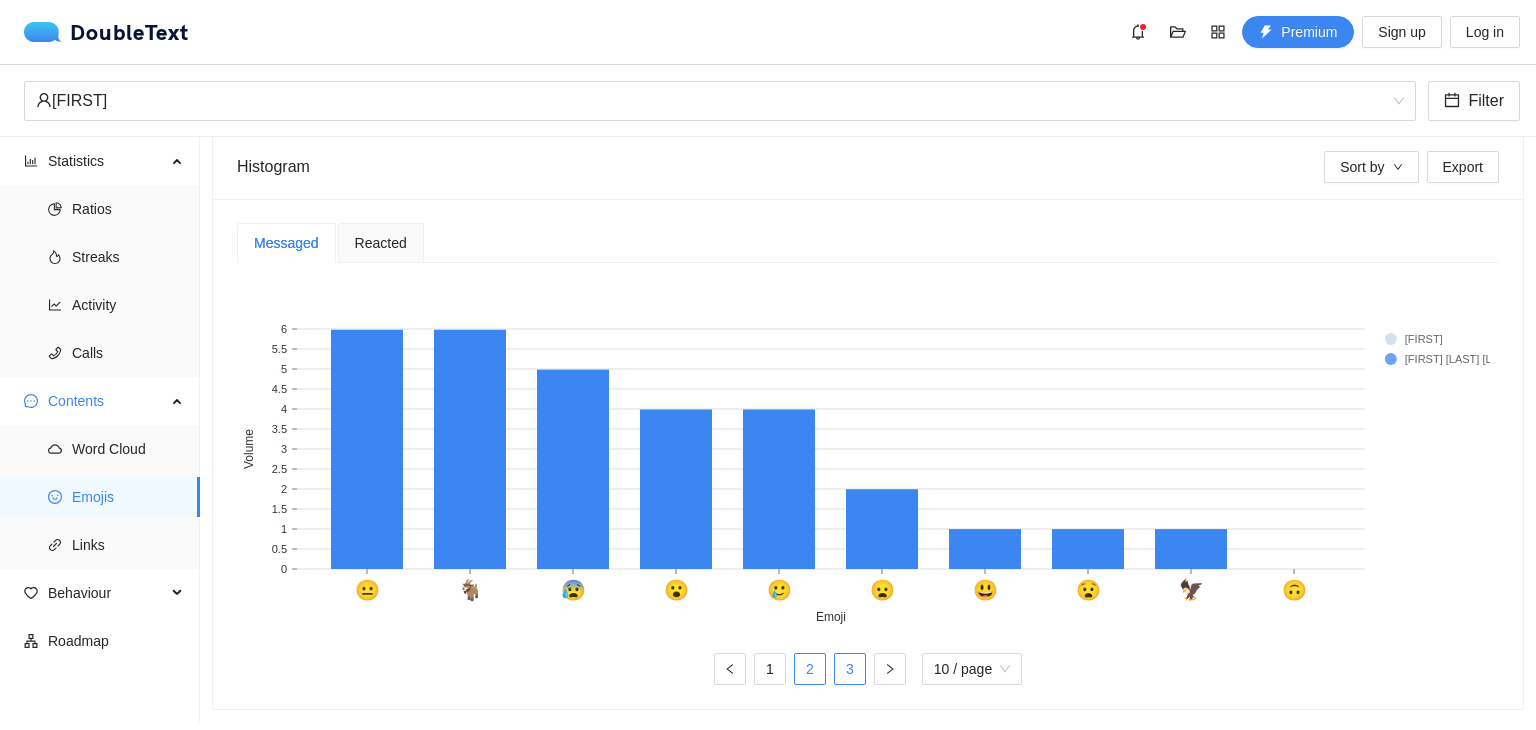 click on "3" at bounding box center (850, 669) 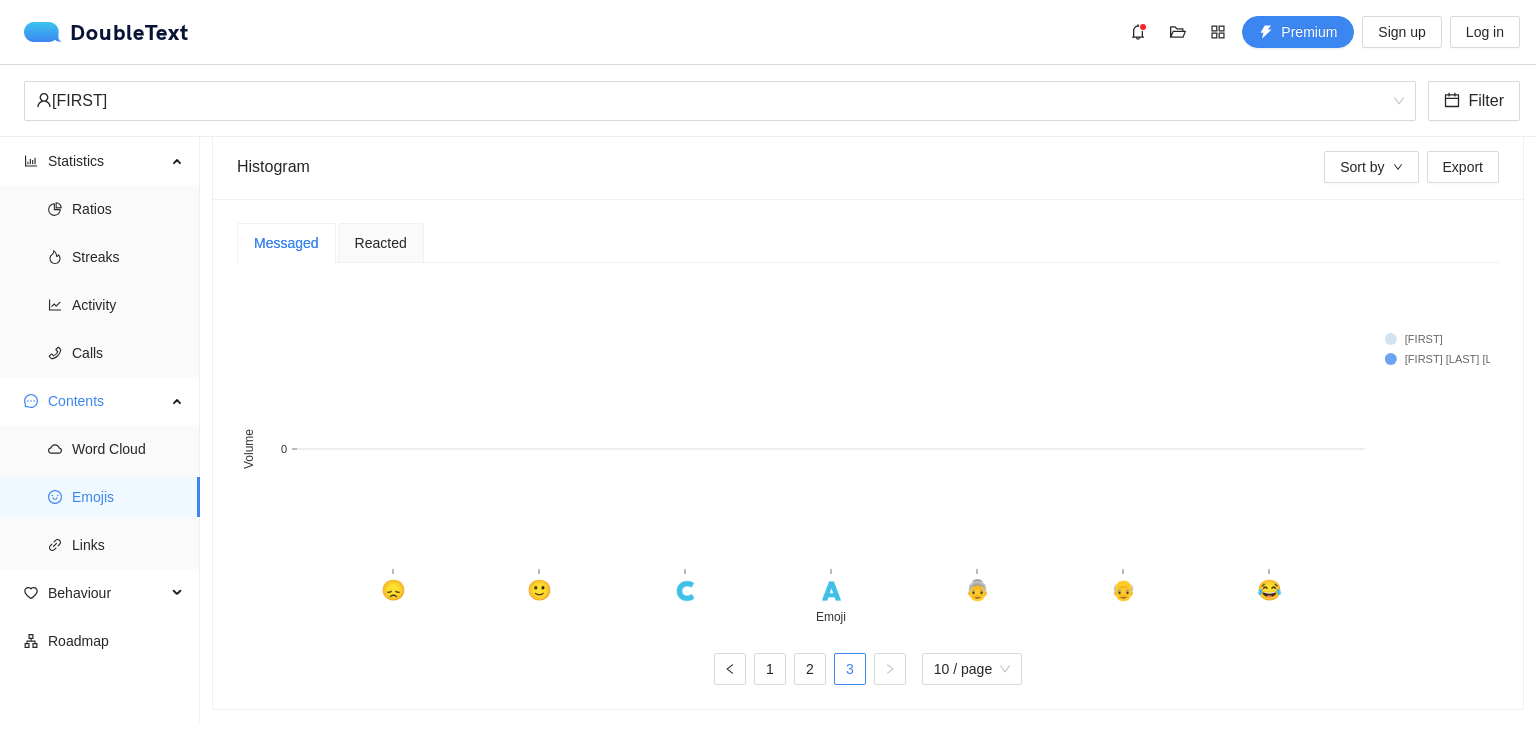 click 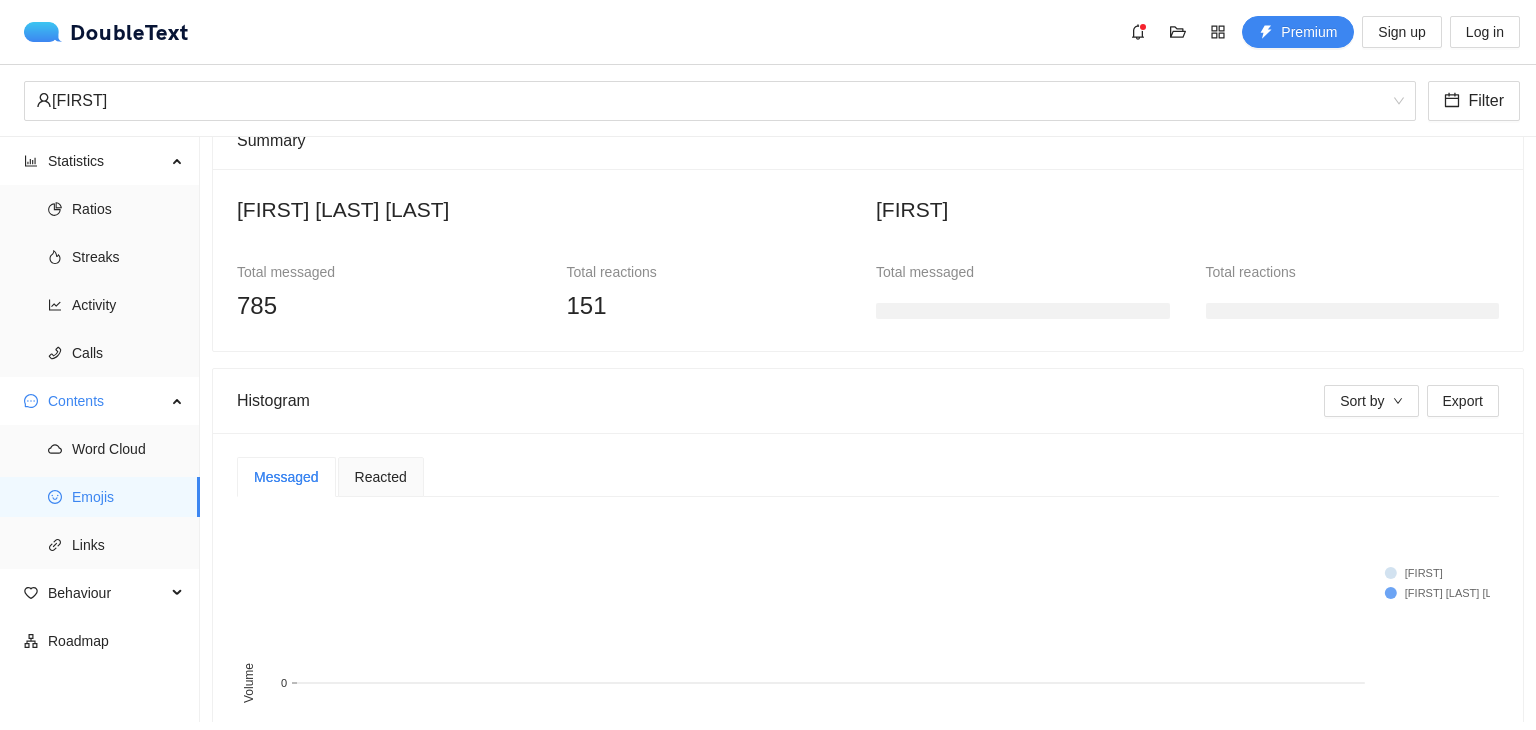 scroll, scrollTop: 146, scrollLeft: 0, axis: vertical 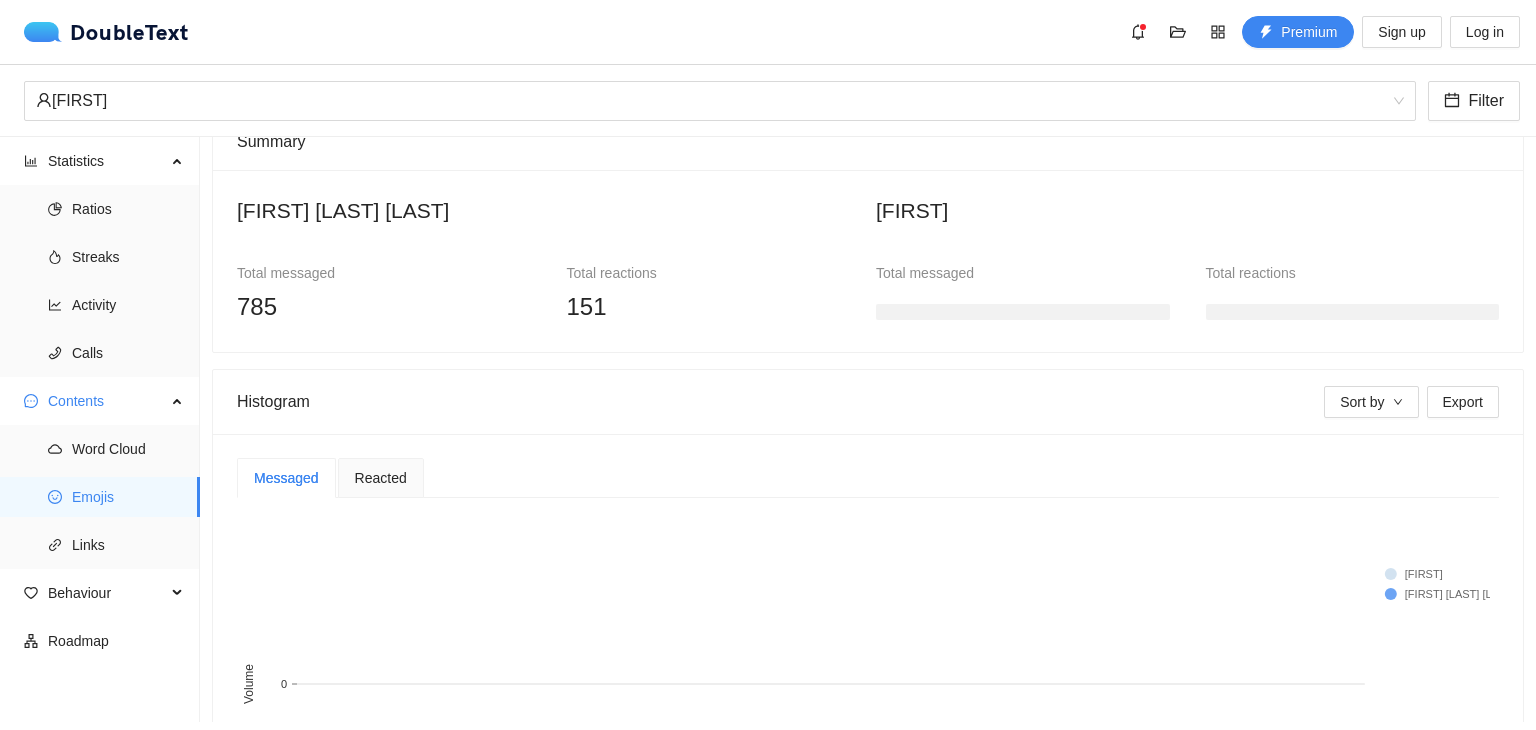 click on "[FIRST]" at bounding box center (1187, 210) 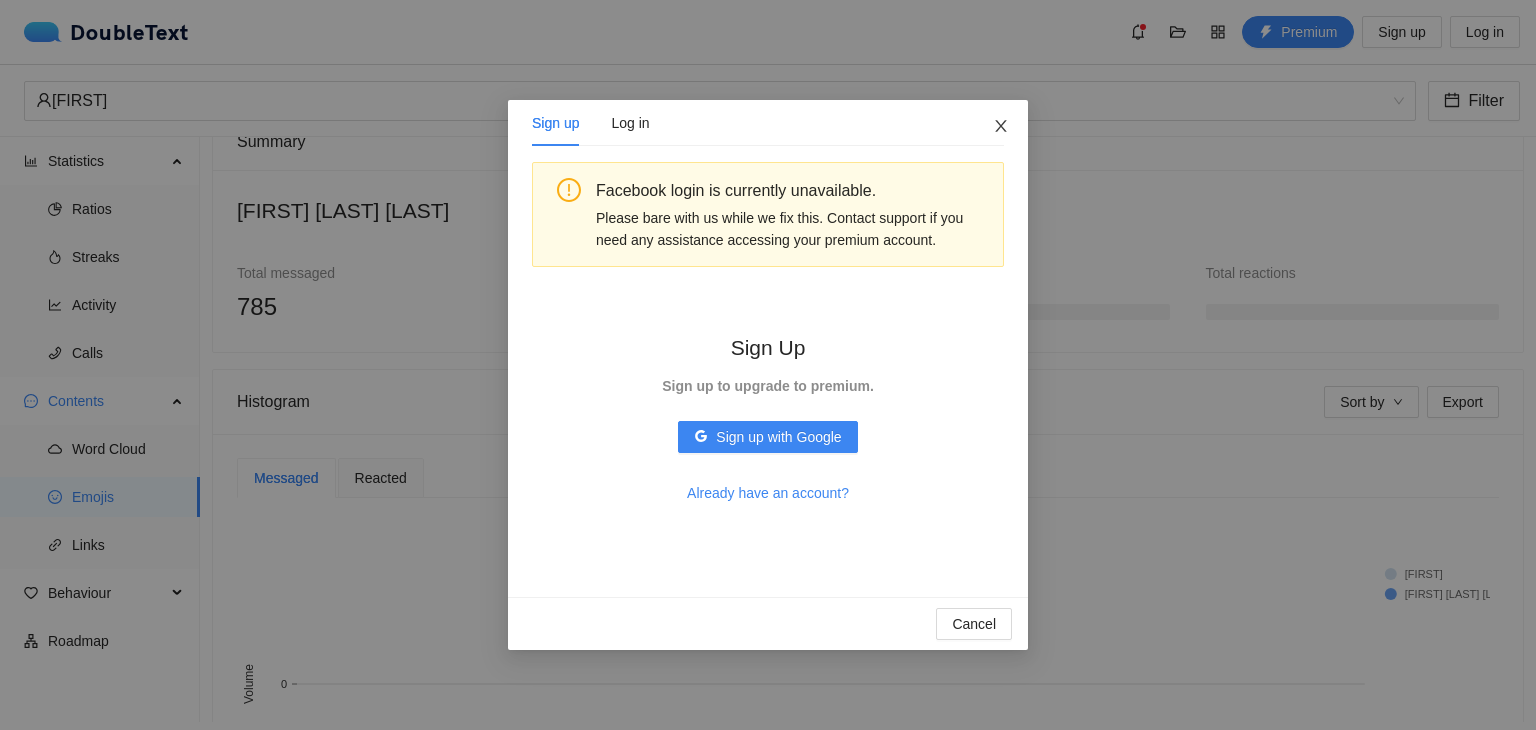 click 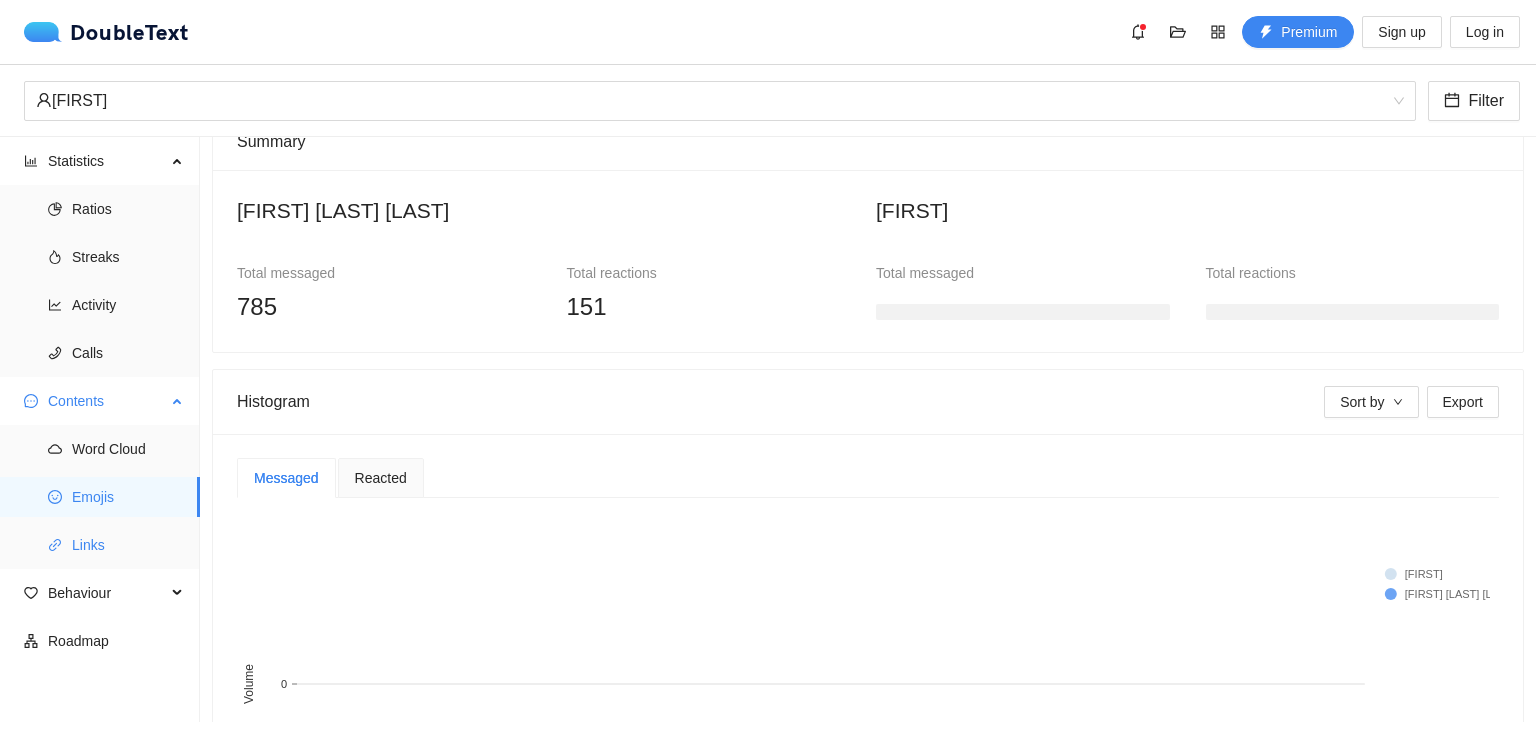 click on "Links" at bounding box center (128, 545) 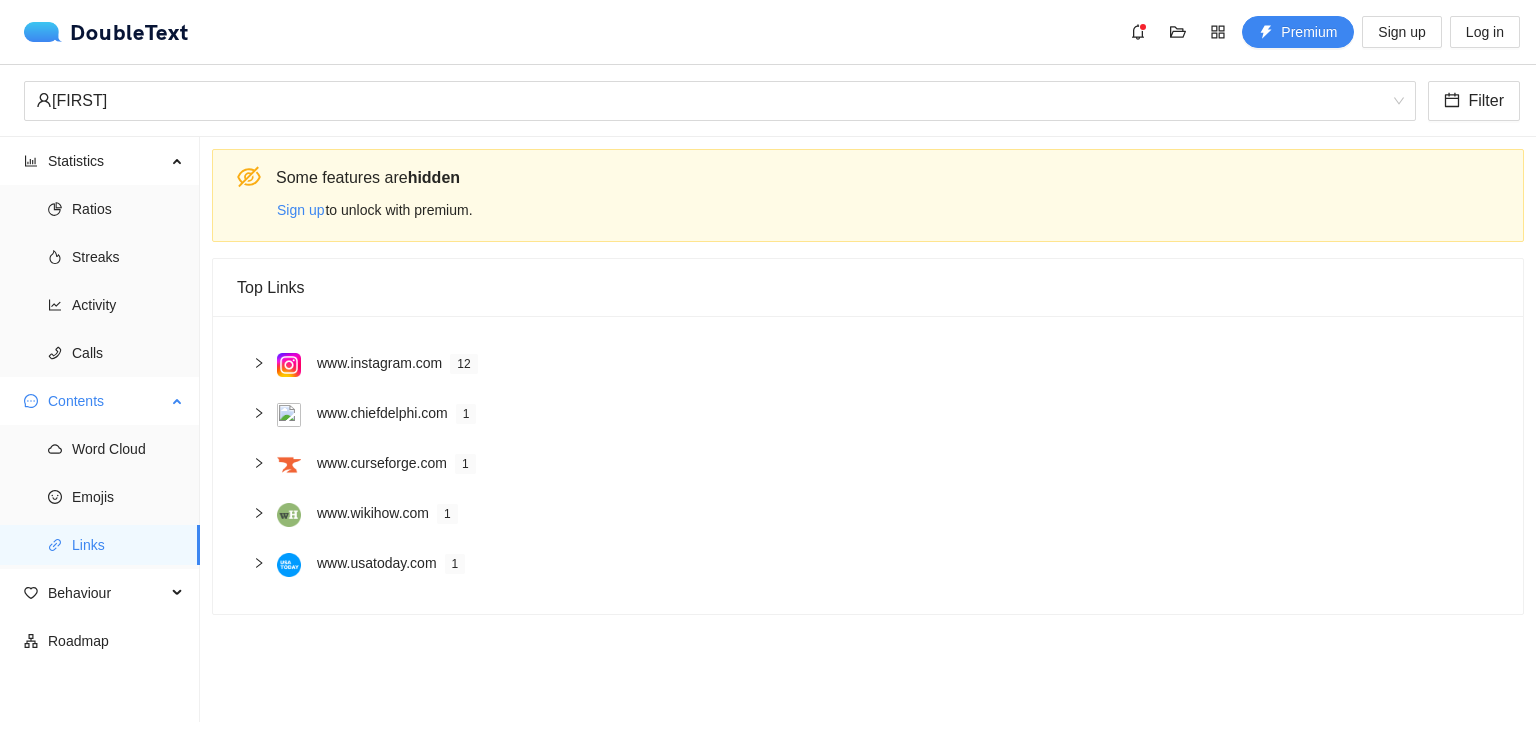 scroll, scrollTop: 0, scrollLeft: 0, axis: both 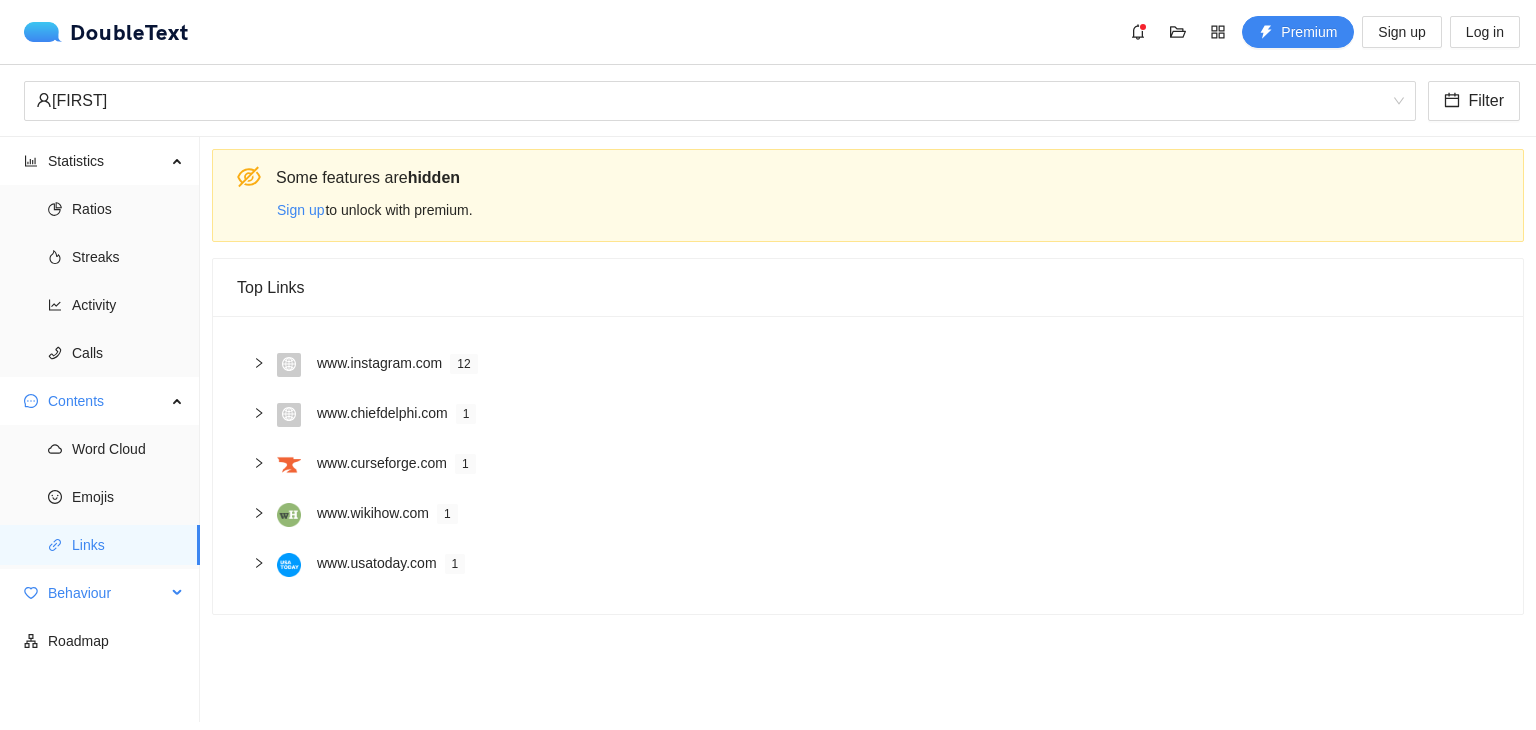 click on "Behaviour" at bounding box center (107, 593) 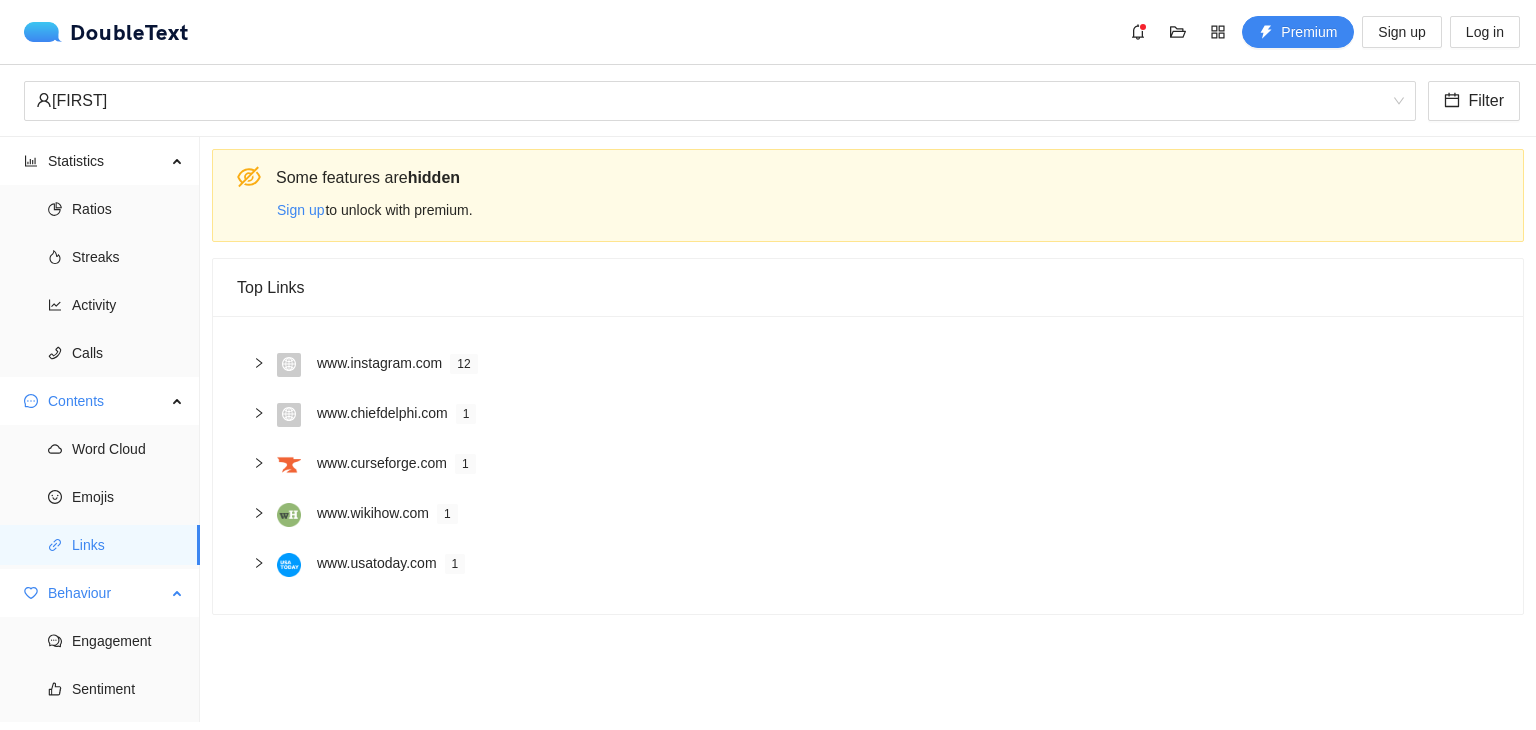scroll, scrollTop: 83, scrollLeft: 0, axis: vertical 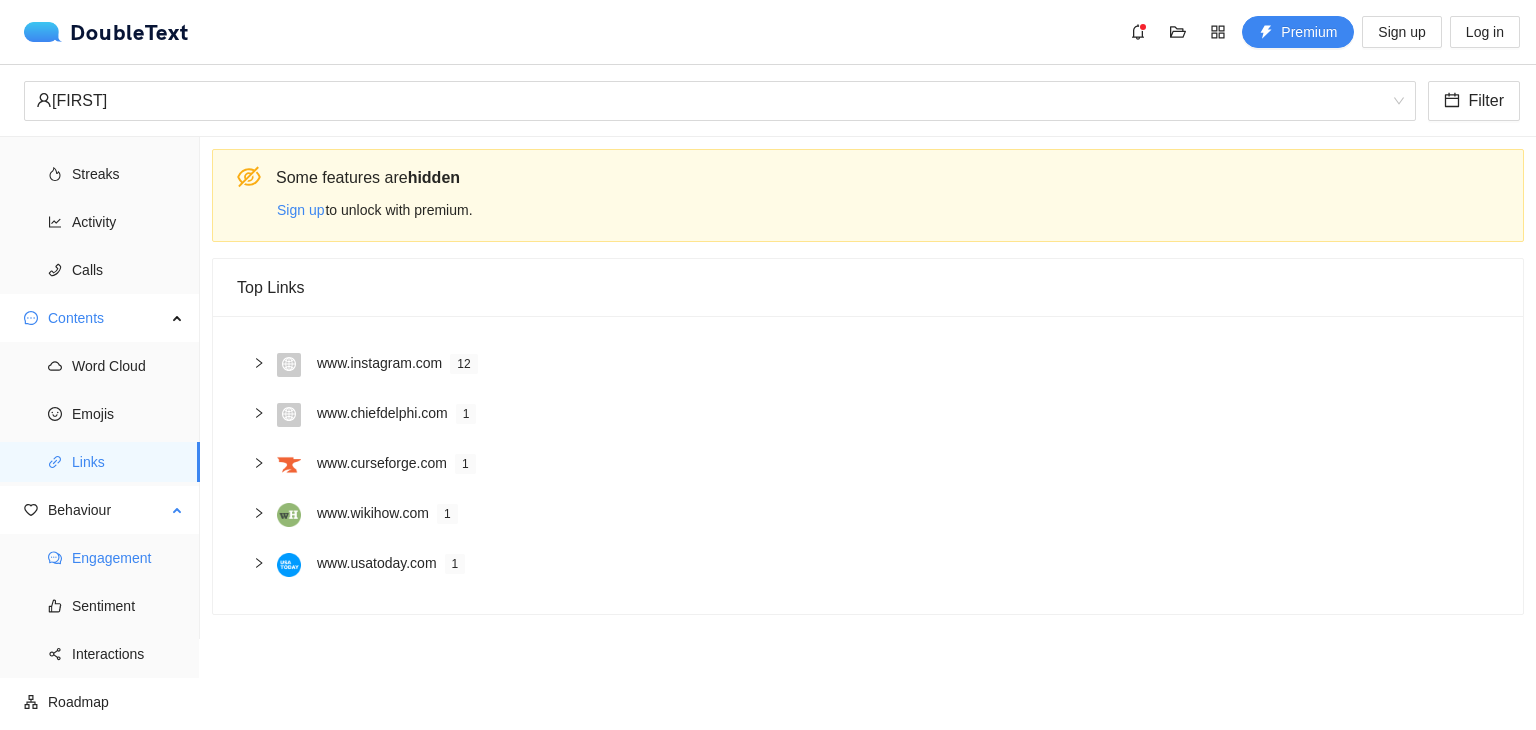 click on "Engagement" at bounding box center (128, 558) 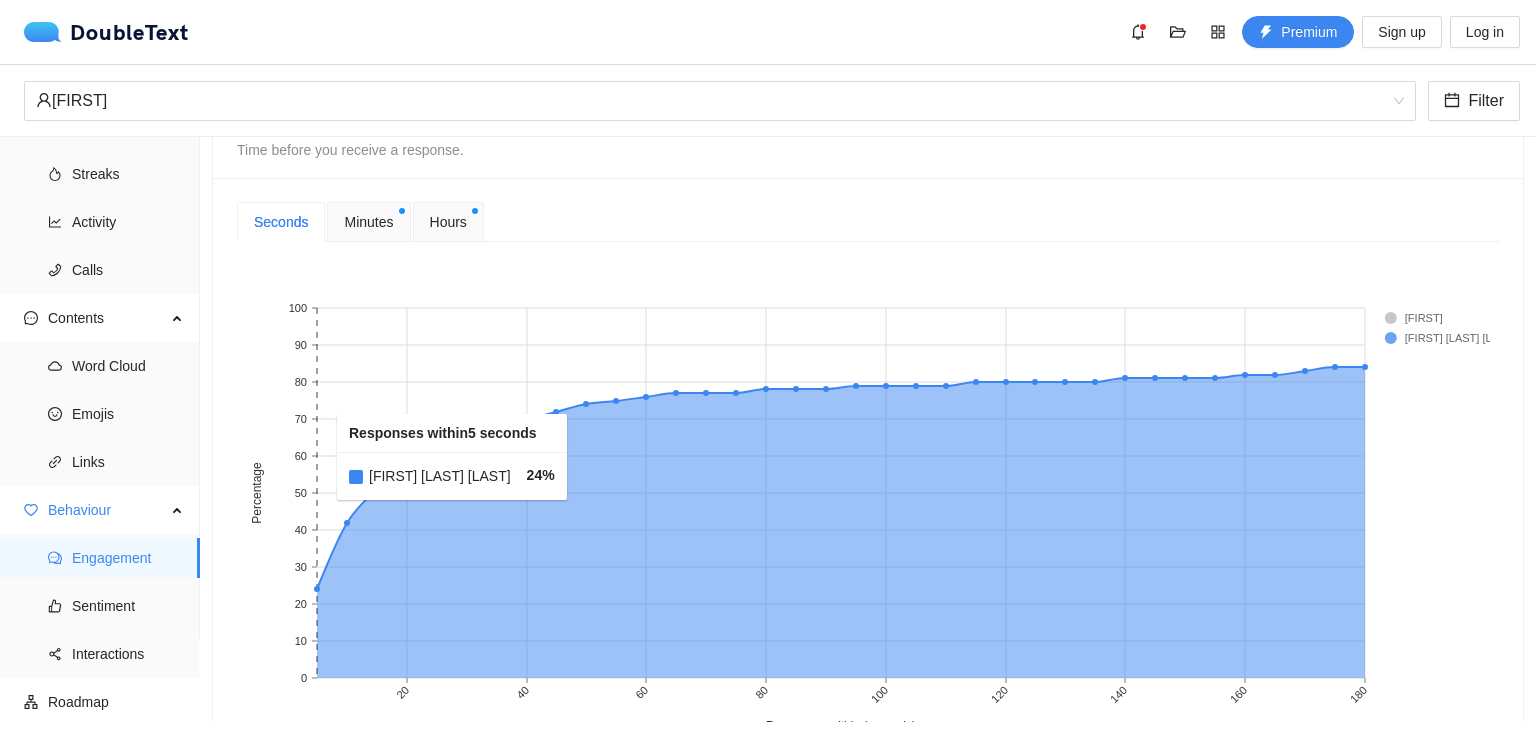 scroll, scrollTop: 822, scrollLeft: 0, axis: vertical 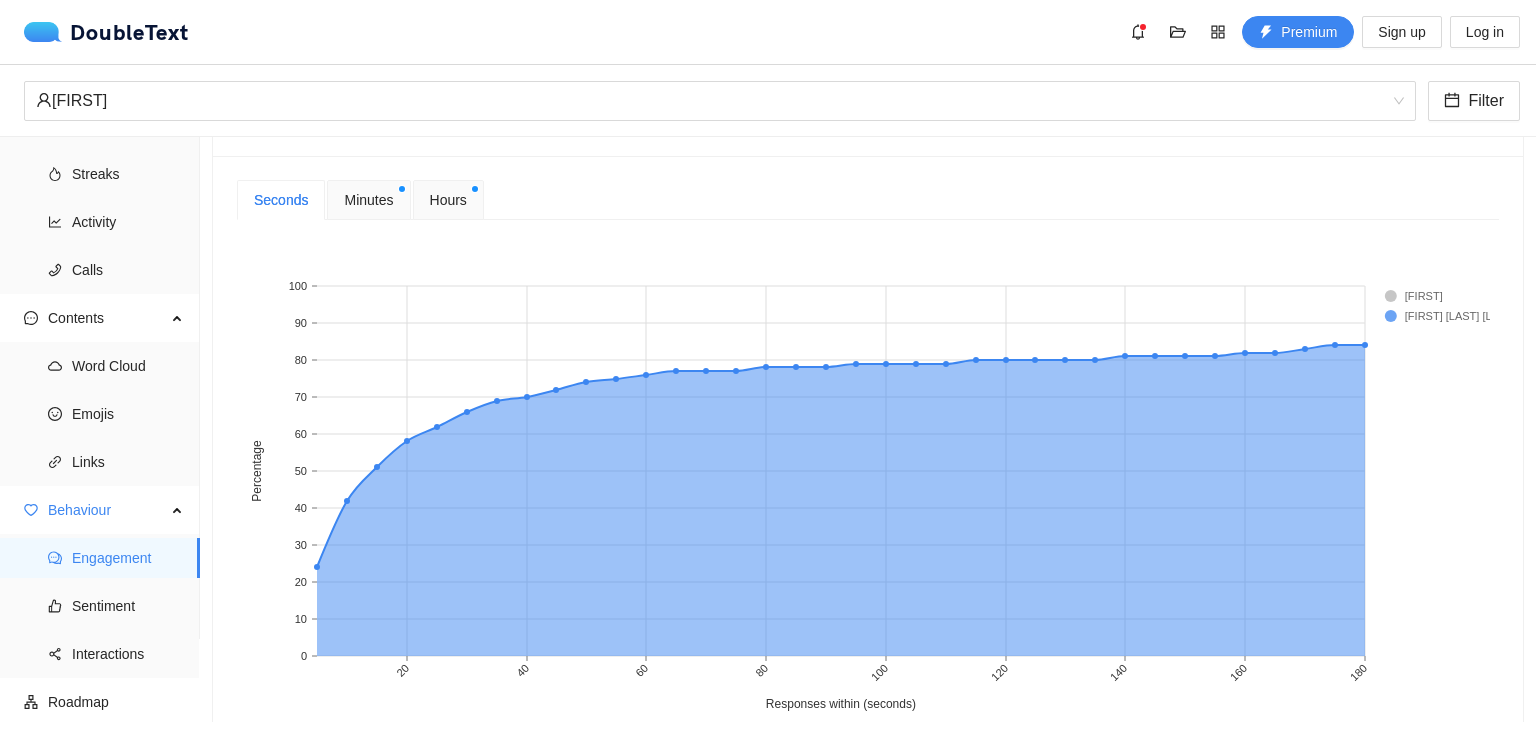 click on "Minutes" at bounding box center (368, 200) 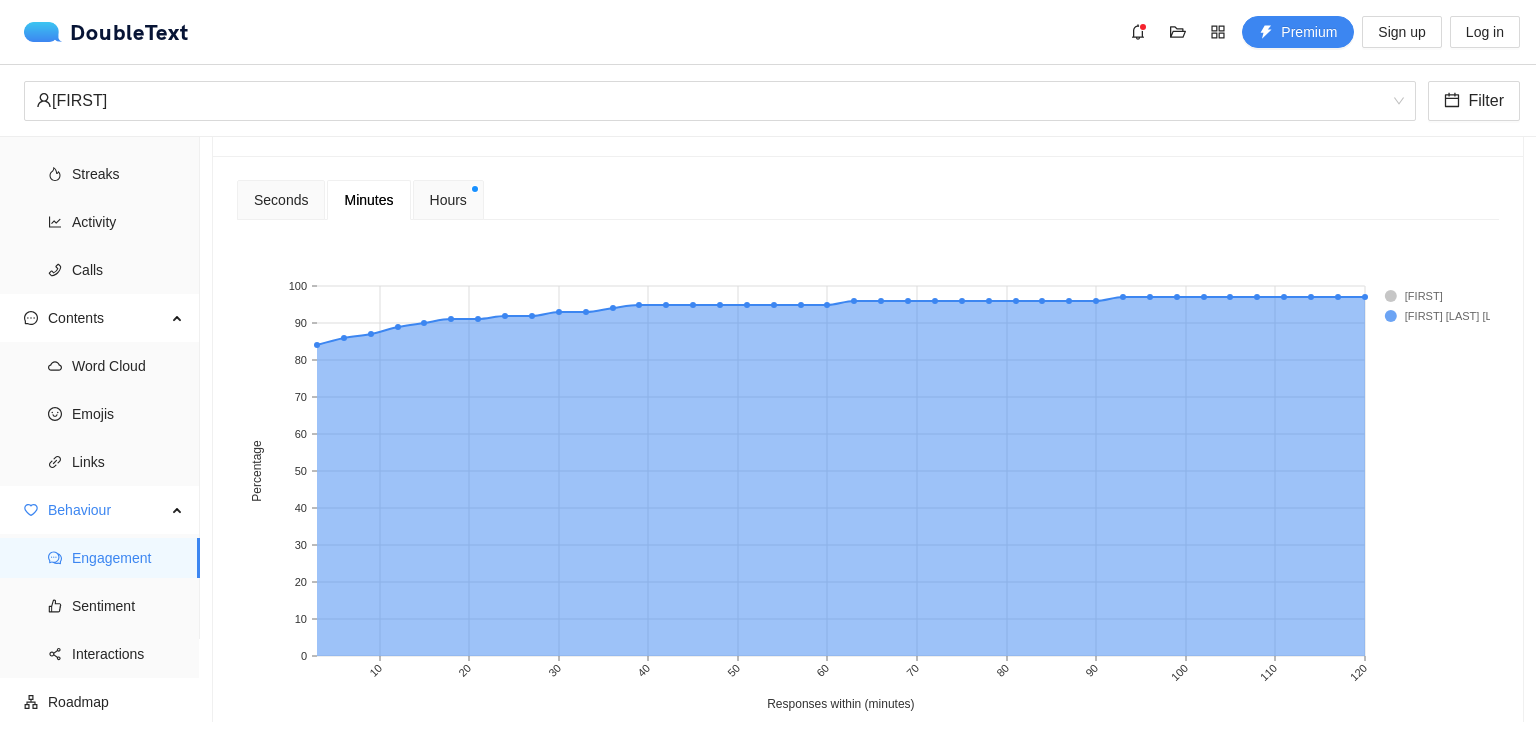 click on "Hours" at bounding box center [448, 200] 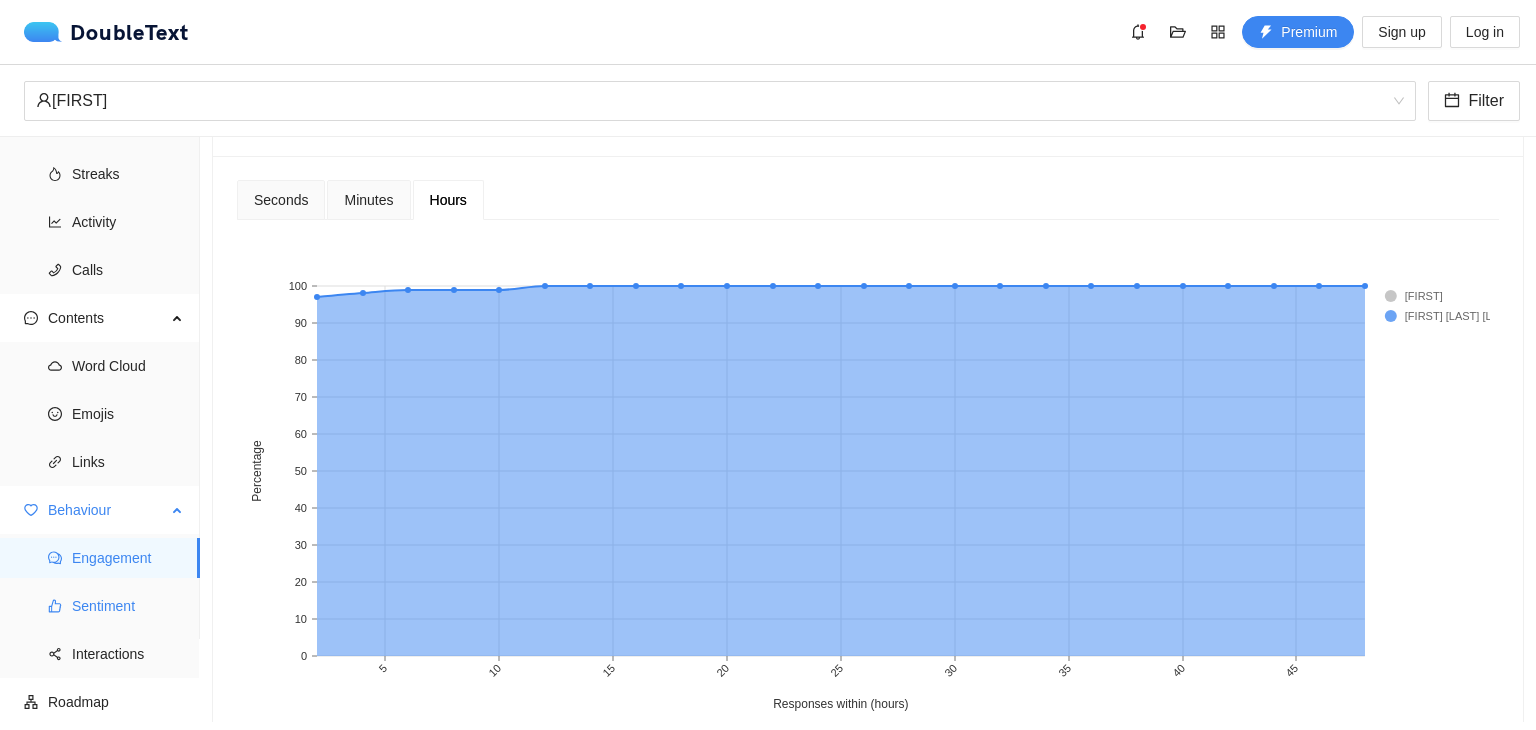 click on "Sentiment" at bounding box center (128, 606) 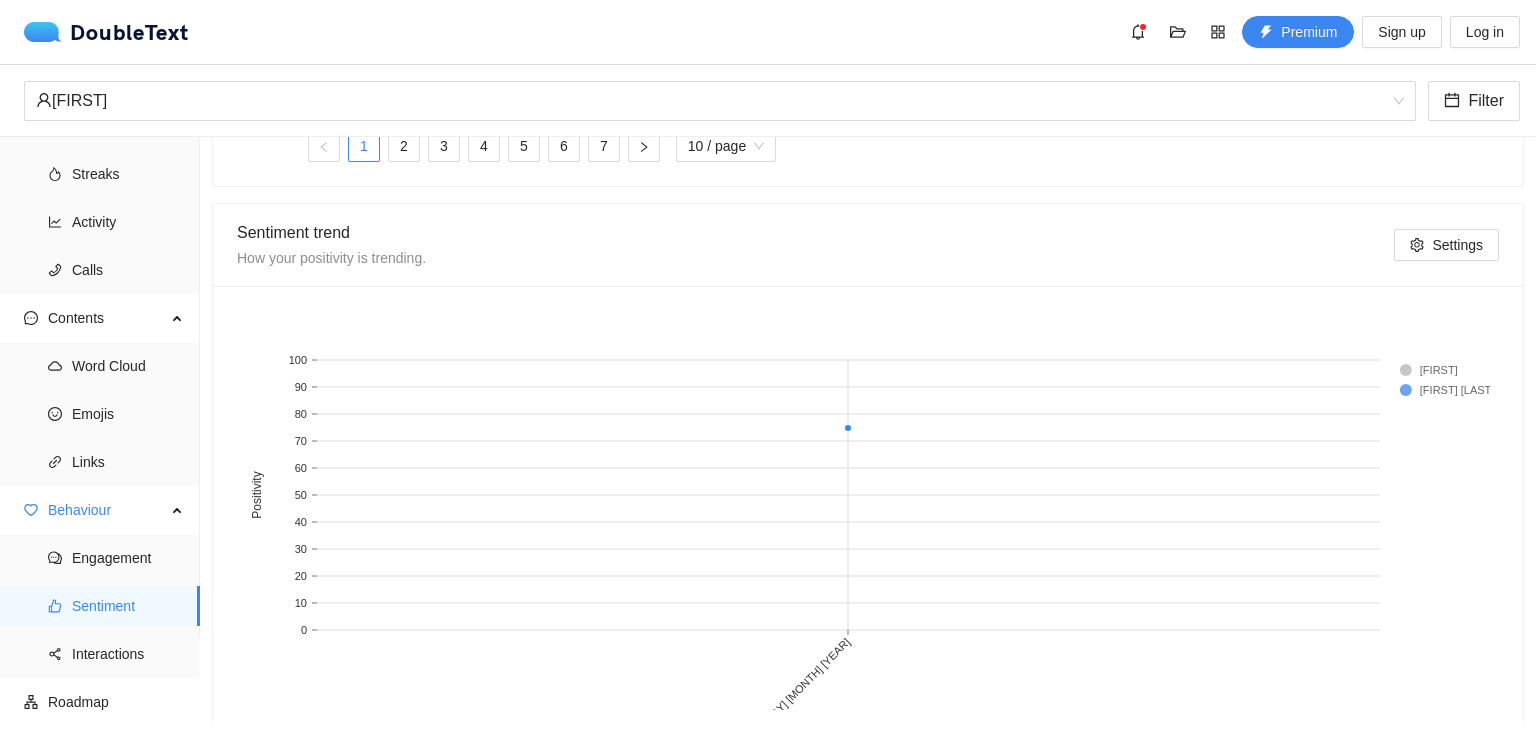 scroll, scrollTop: 1044, scrollLeft: 0, axis: vertical 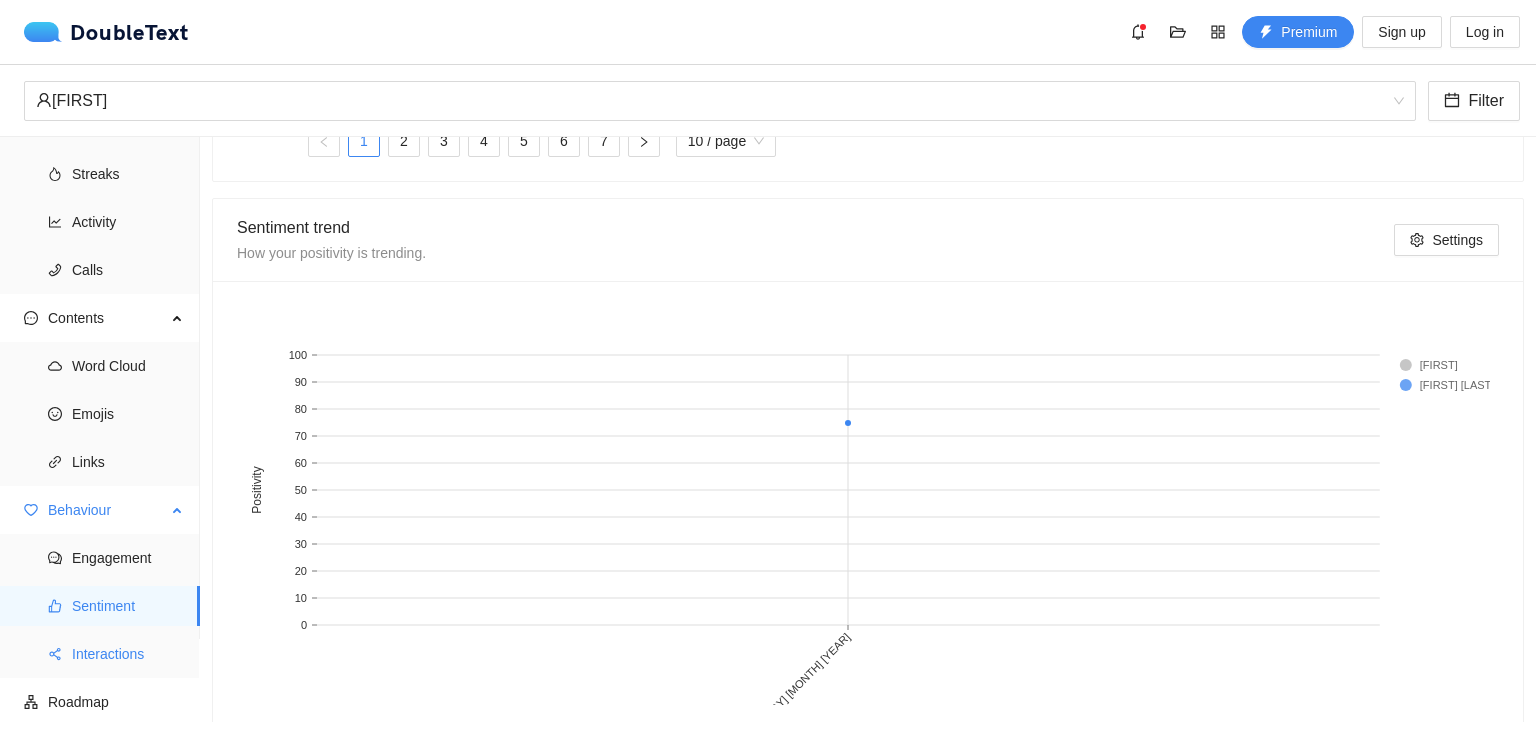 click on "Interactions" at bounding box center [128, 654] 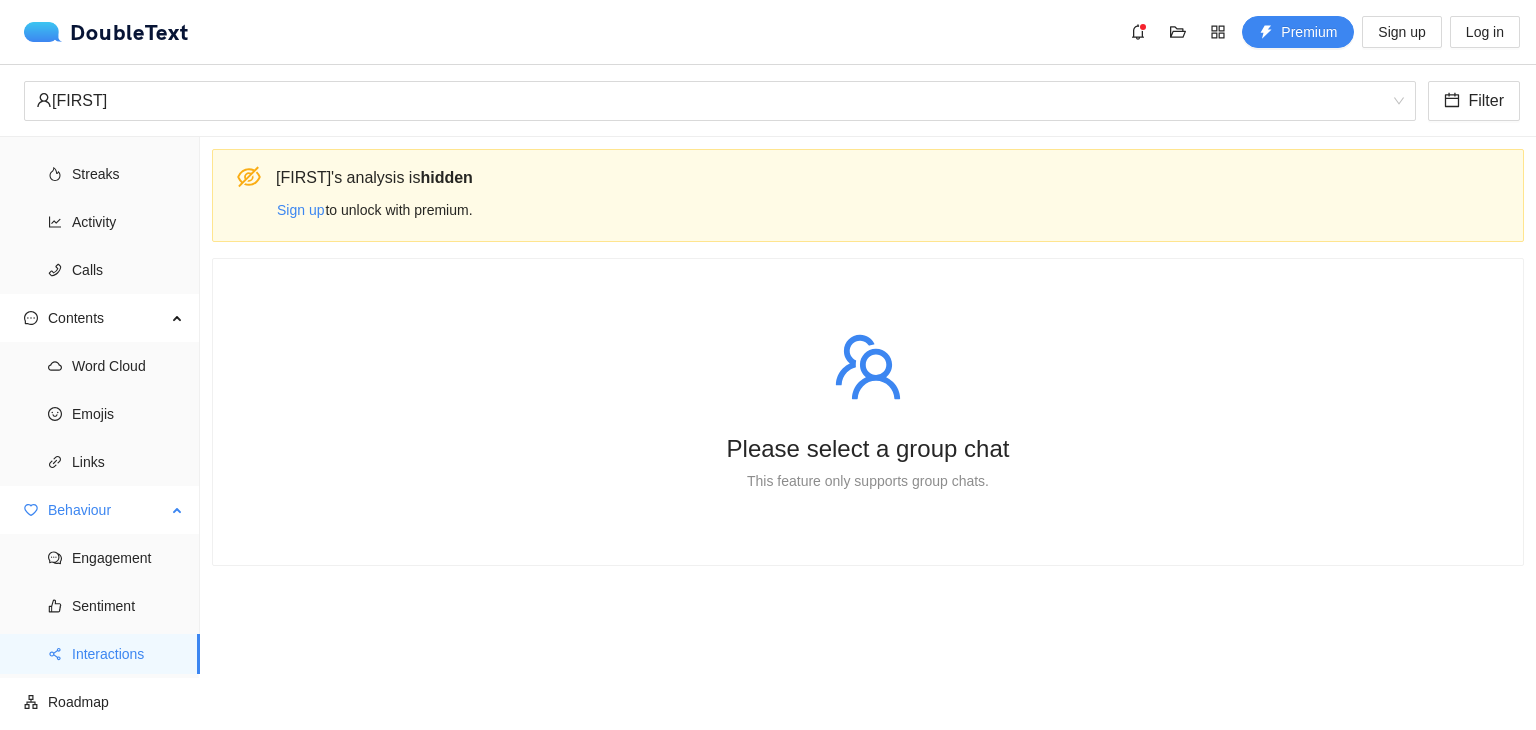 scroll, scrollTop: 0, scrollLeft: 0, axis: both 